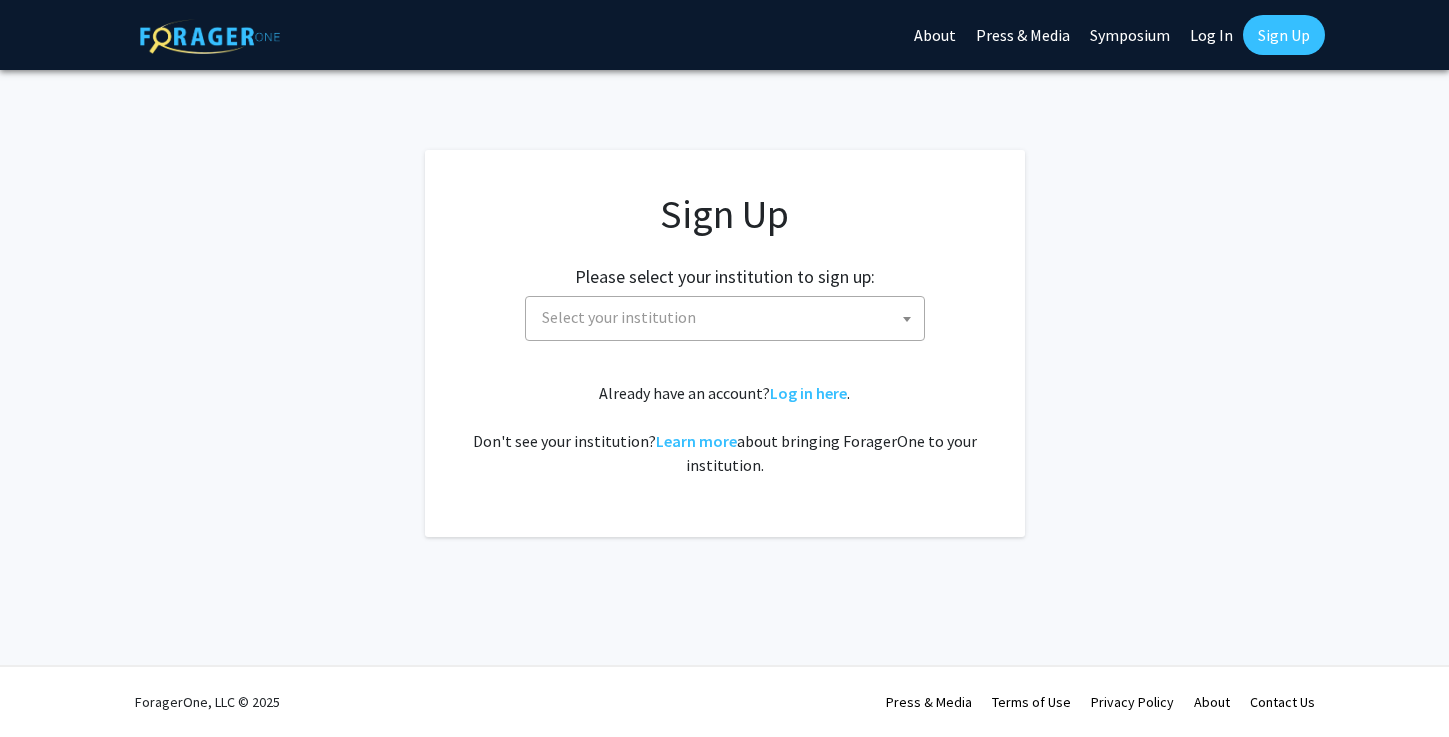 scroll, scrollTop: 0, scrollLeft: 0, axis: both 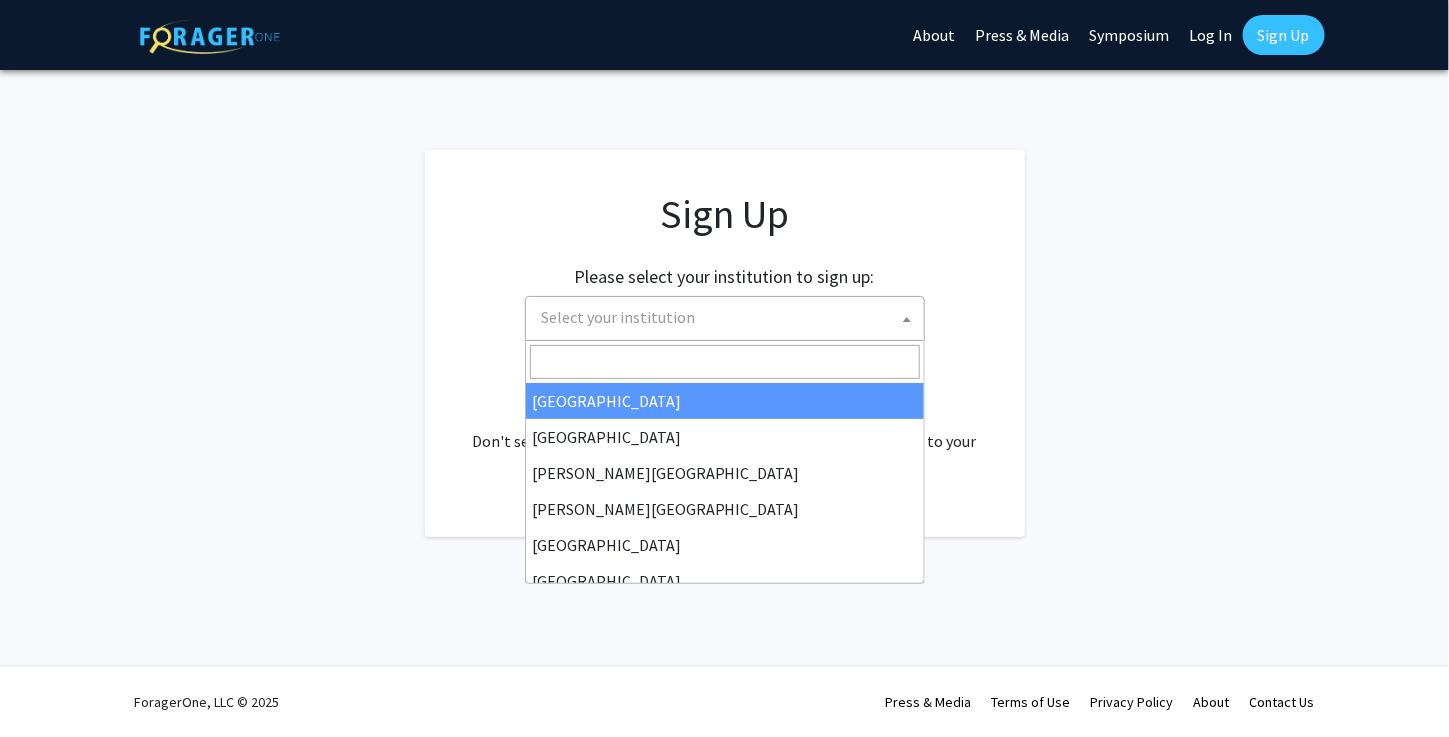 click on "Select your institution" at bounding box center [729, 317] 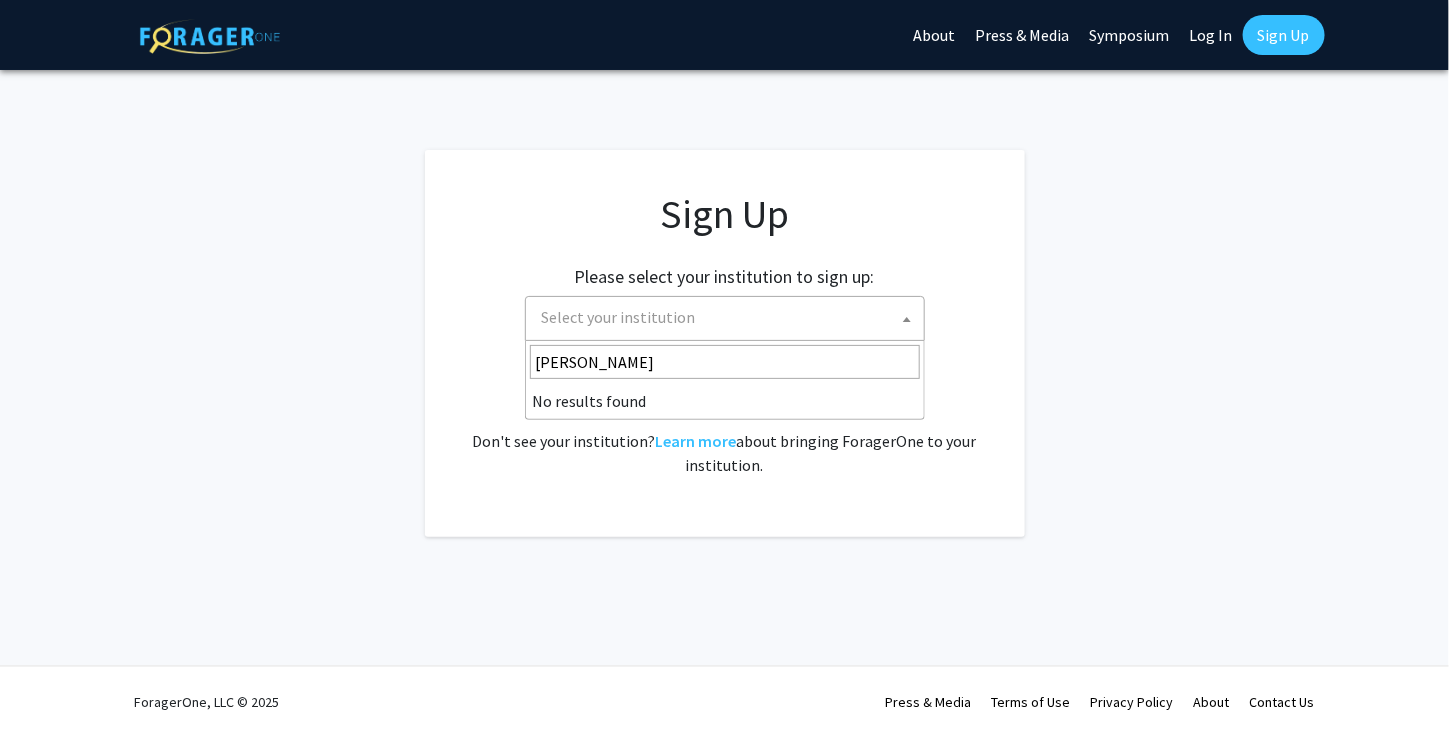 type on "Jo" 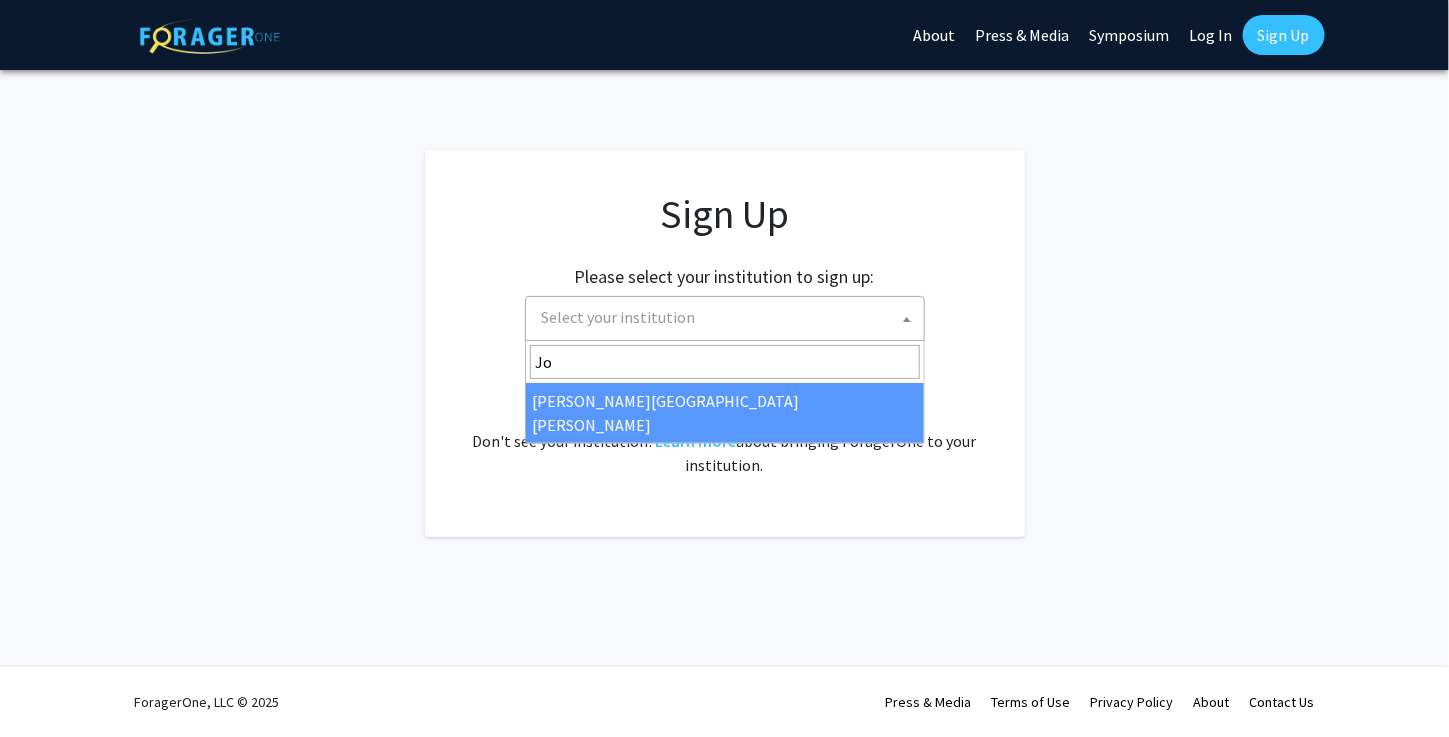 select on "1" 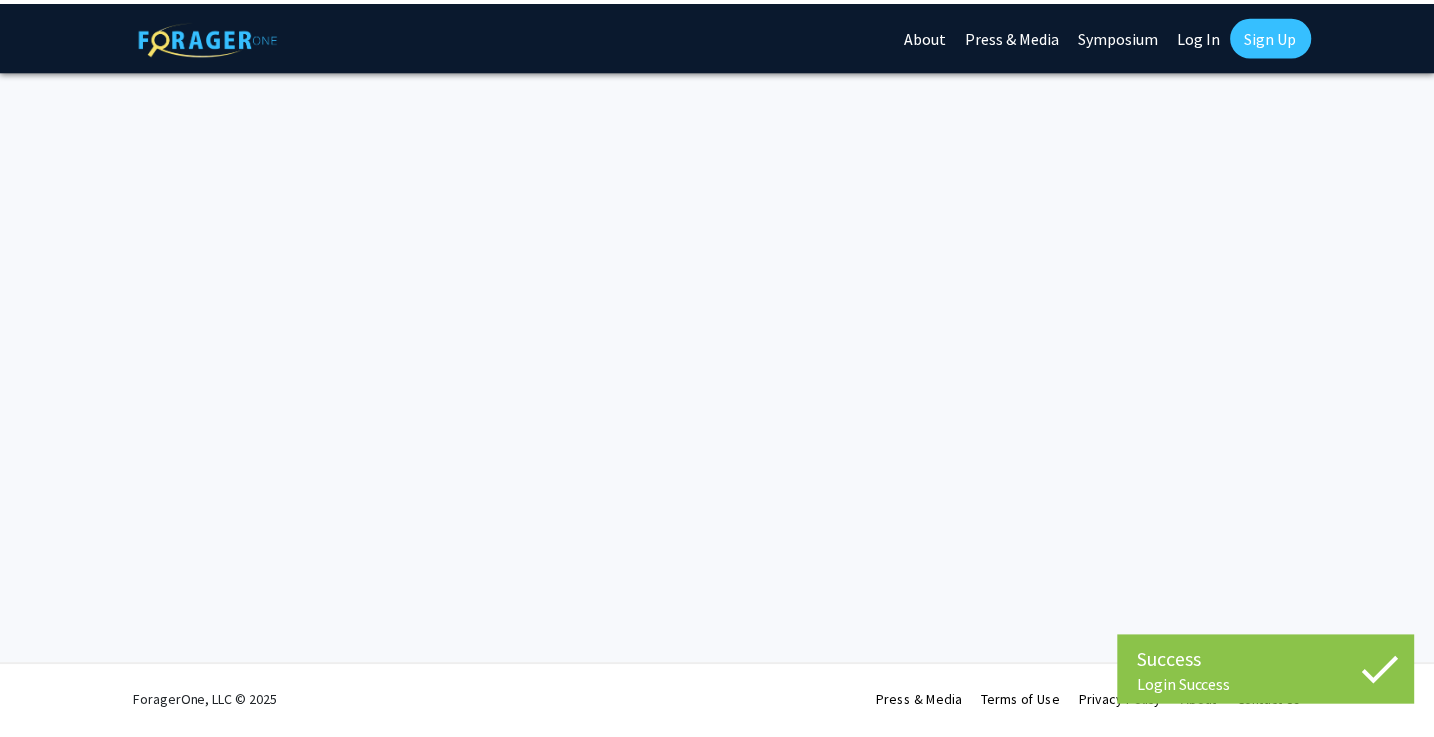 scroll, scrollTop: 0, scrollLeft: 0, axis: both 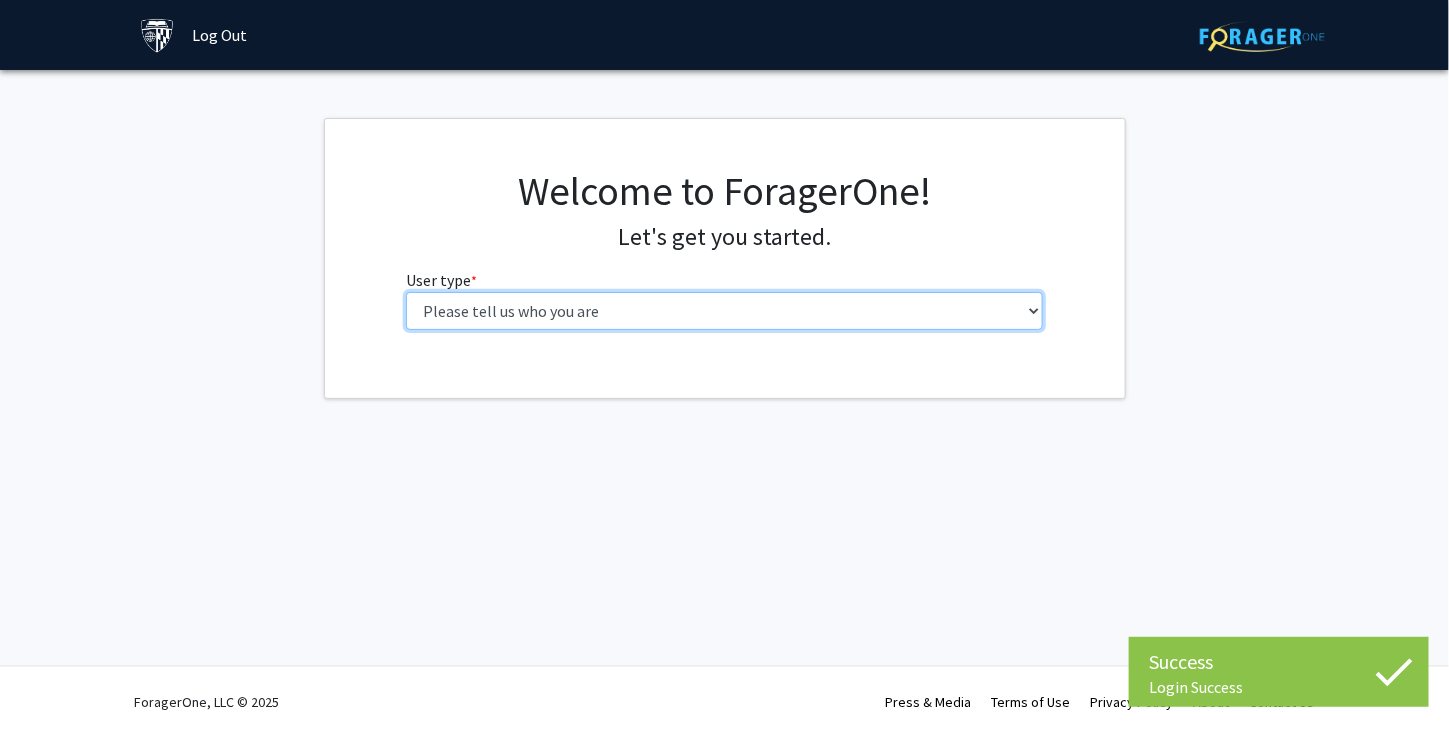 click on "Please tell us who you are  Undergraduate Student   Master's Student   Doctoral Candidate (PhD, MD, DMD, PharmD, etc.)   Postdoctoral Researcher / Research Staff / Medical Resident / Medical Fellow   Faculty   Administrative Staff" at bounding box center (724, 311) 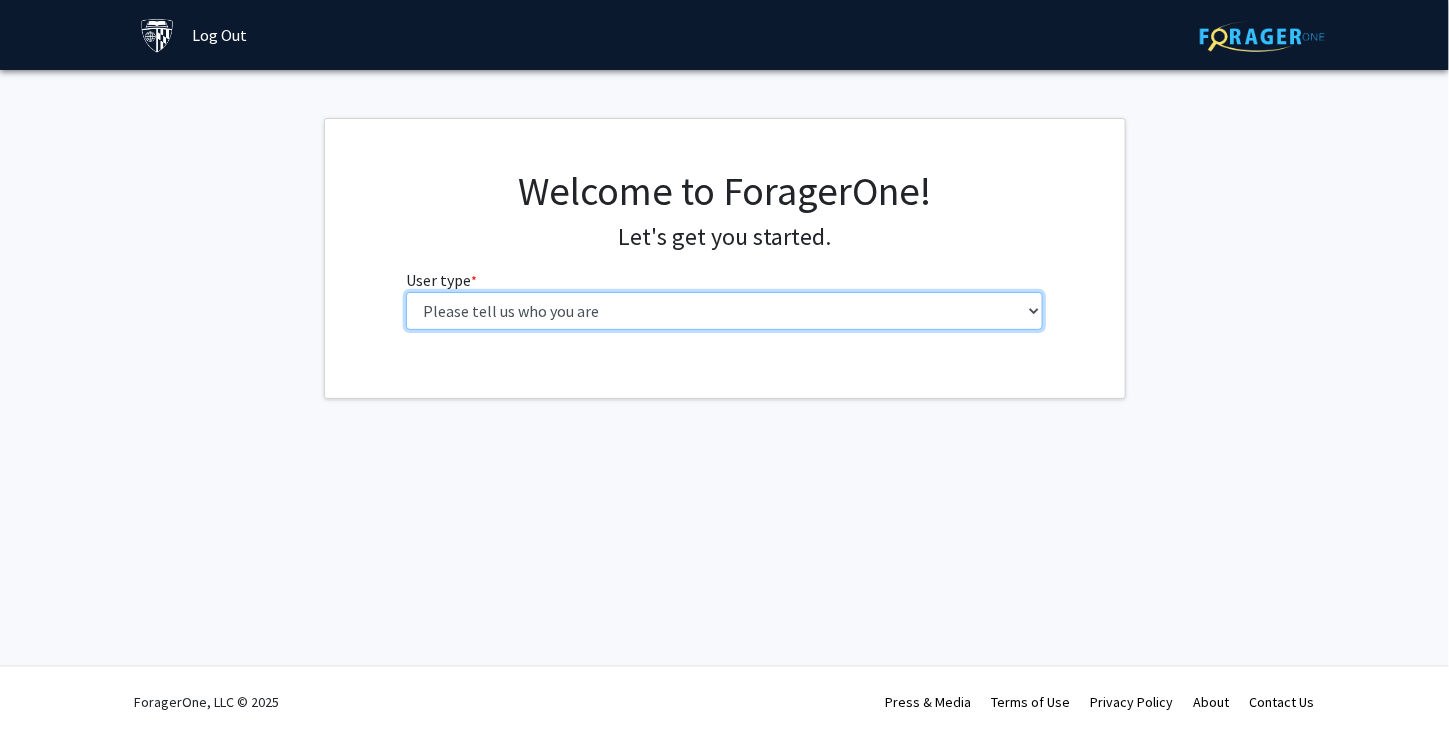 select on "2: masters" 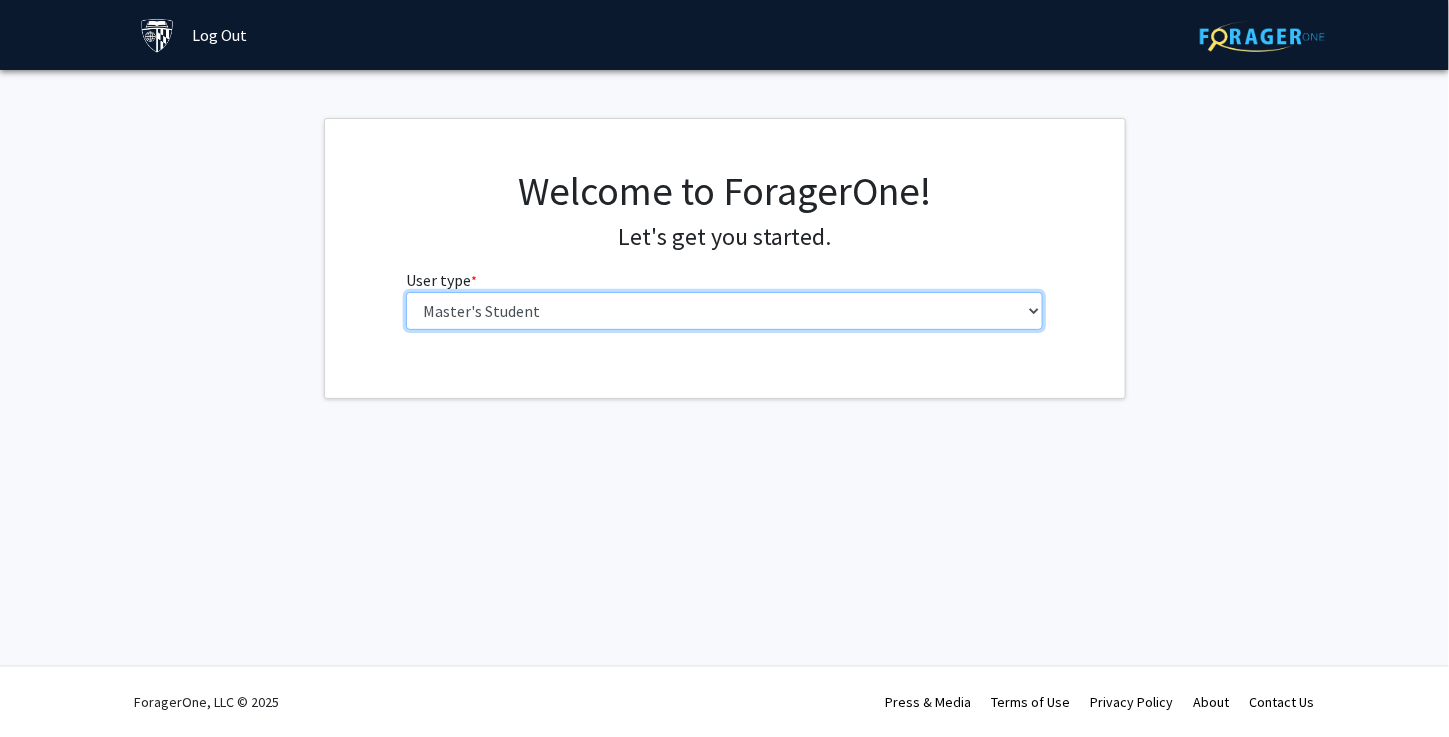 click on "Please tell us who you are  Undergraduate Student   Master's Student   Doctoral Candidate (PhD, MD, DMD, PharmD, etc.)   Postdoctoral Researcher / Research Staff / Medical Resident / Medical Fellow   Faculty   Administrative Staff" at bounding box center [724, 311] 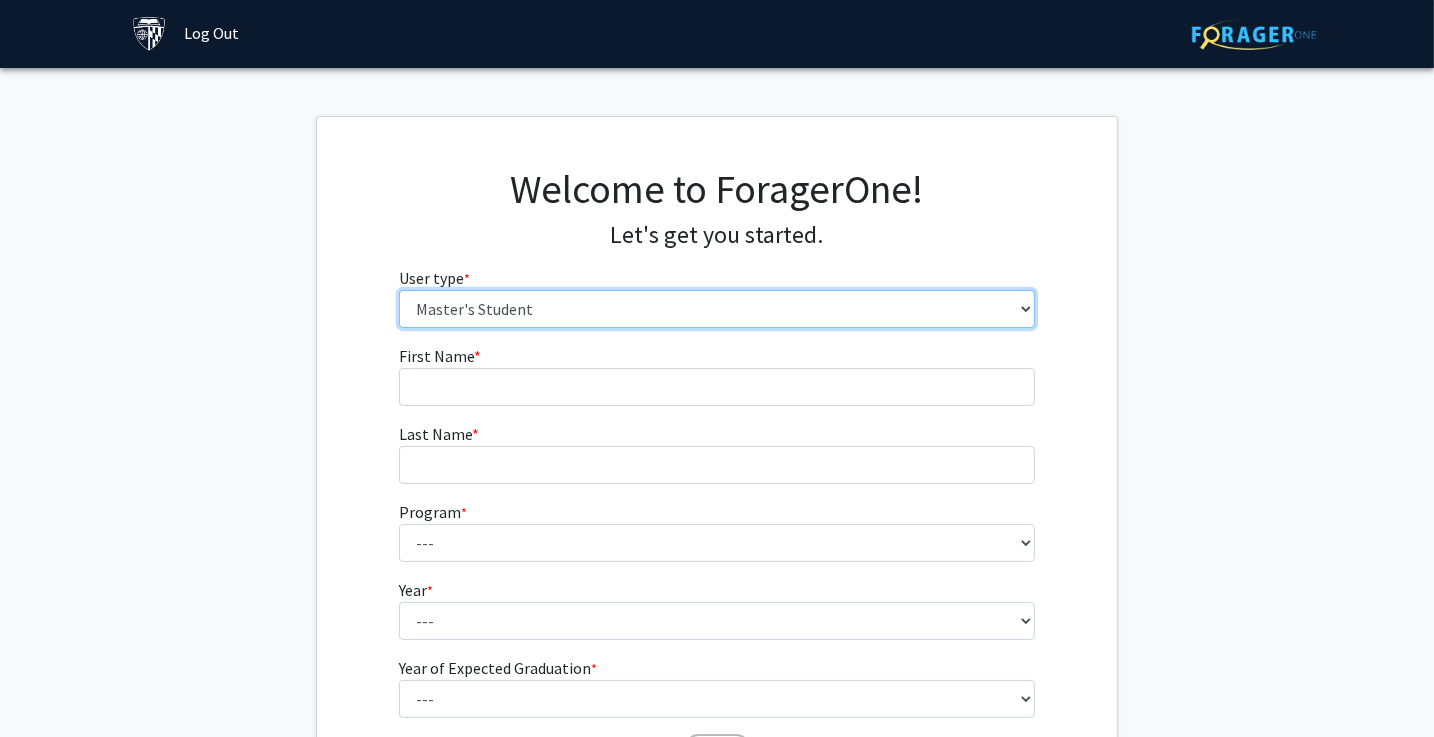 scroll, scrollTop: 0, scrollLeft: 0, axis: both 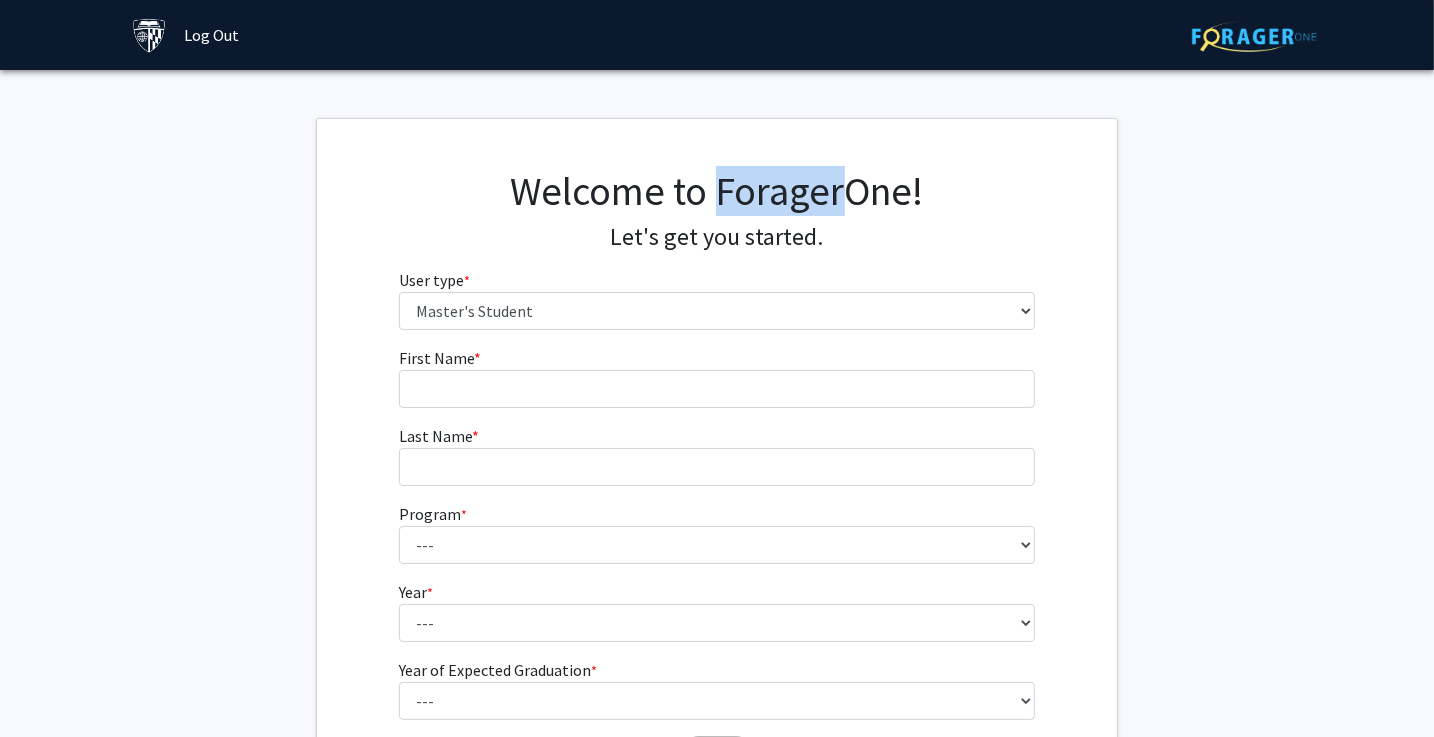 drag, startPoint x: 723, startPoint y: 189, endPoint x: 848, endPoint y: 191, distance: 125.016 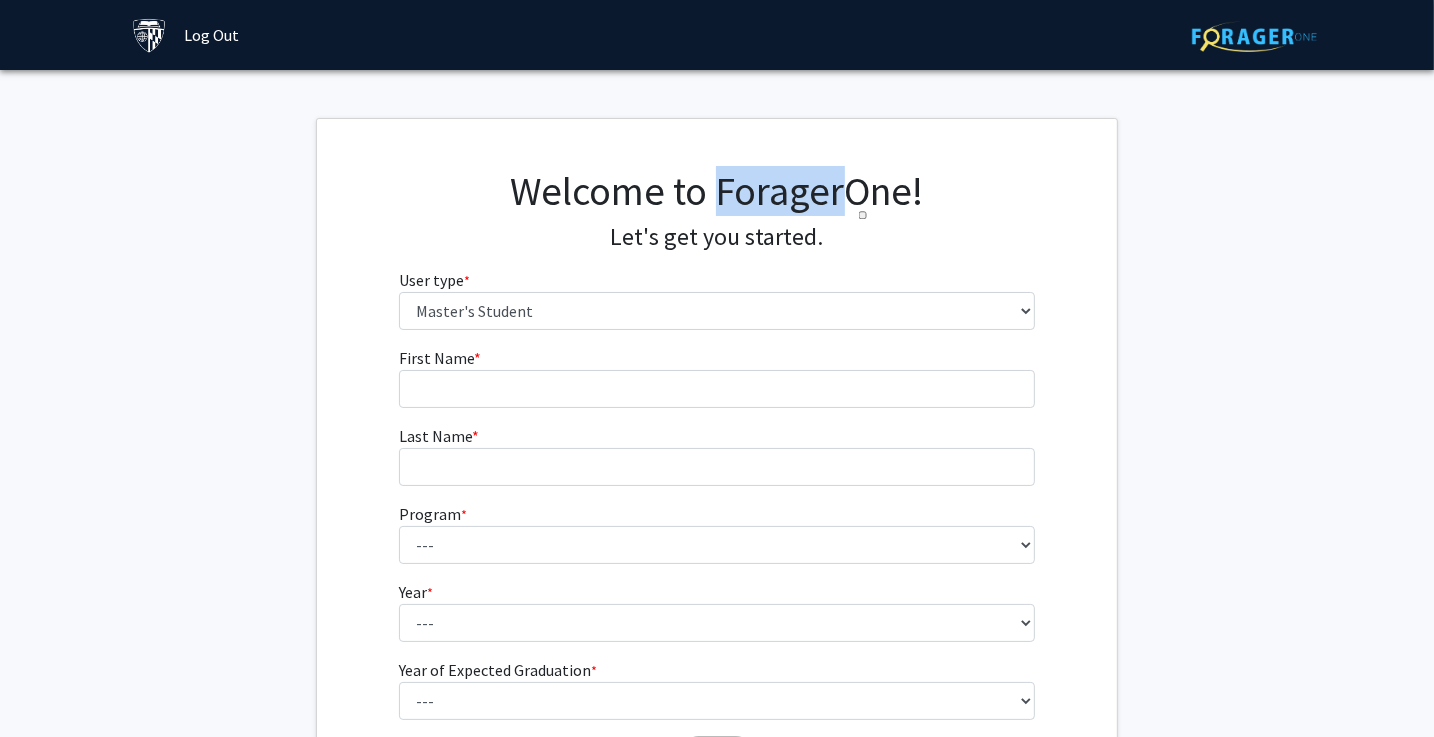 click at bounding box center [863, 215] 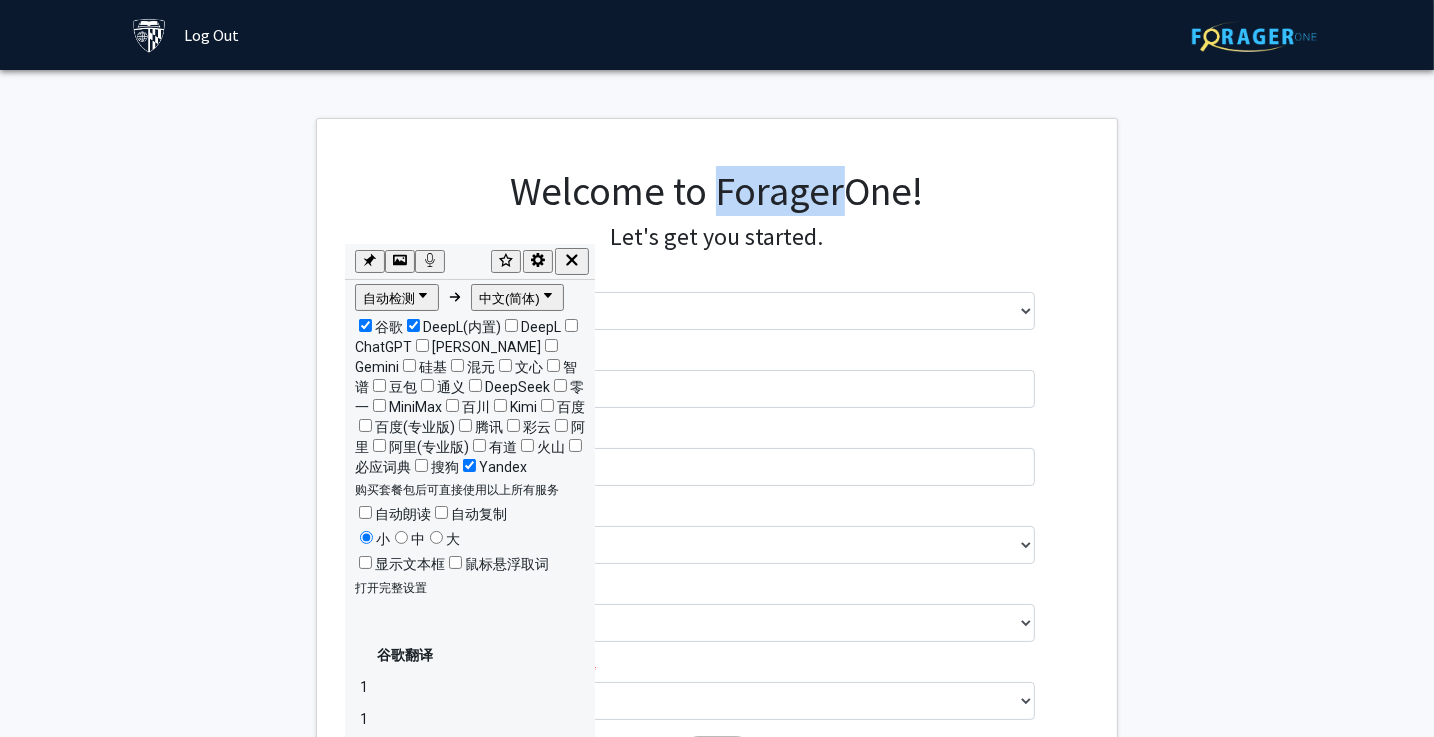 click 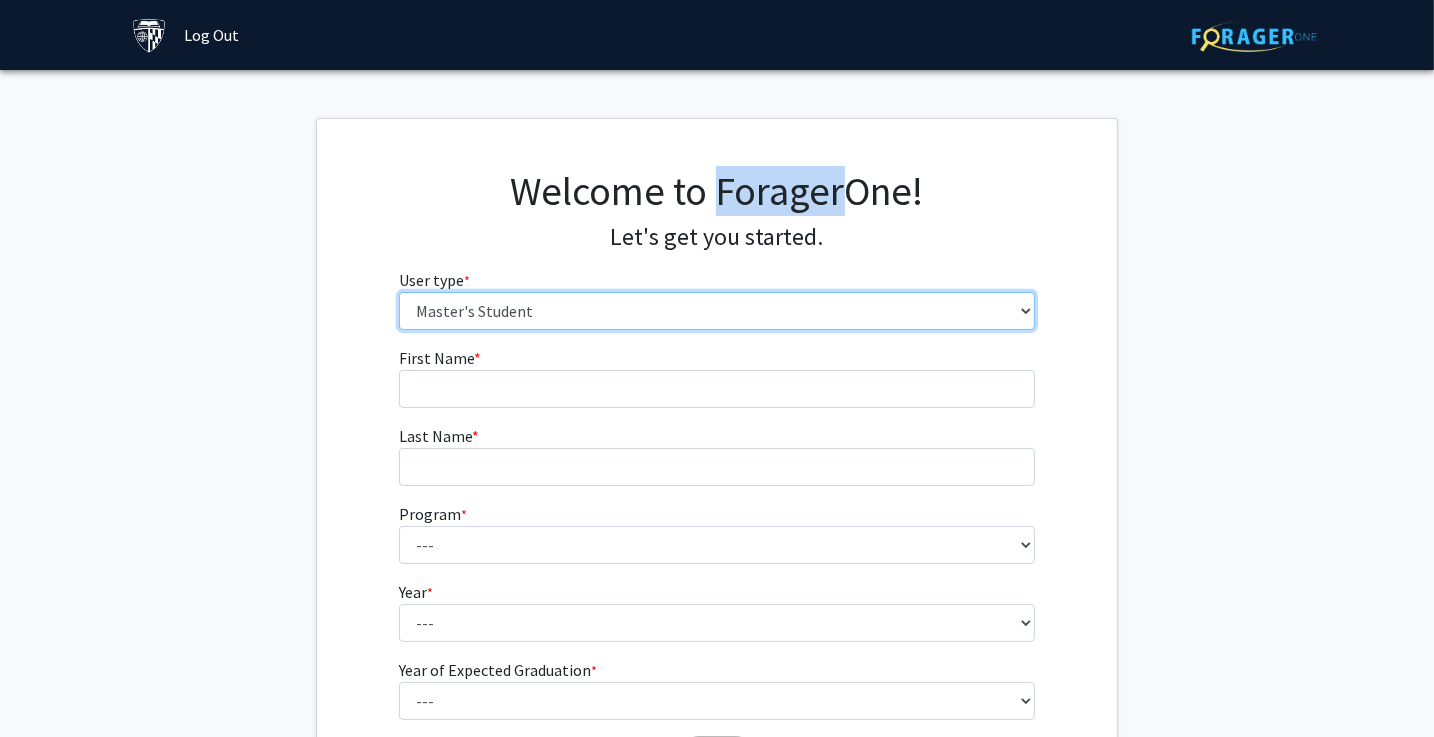 click on "Please tell us who you are  Undergraduate Student   Master's Student   Doctoral Candidate (PhD, MD, DMD, PharmD, etc.)   Postdoctoral Researcher / Research Staff / Medical Resident / Medical Fellow   Faculty   Administrative Staff" at bounding box center [717, 311] 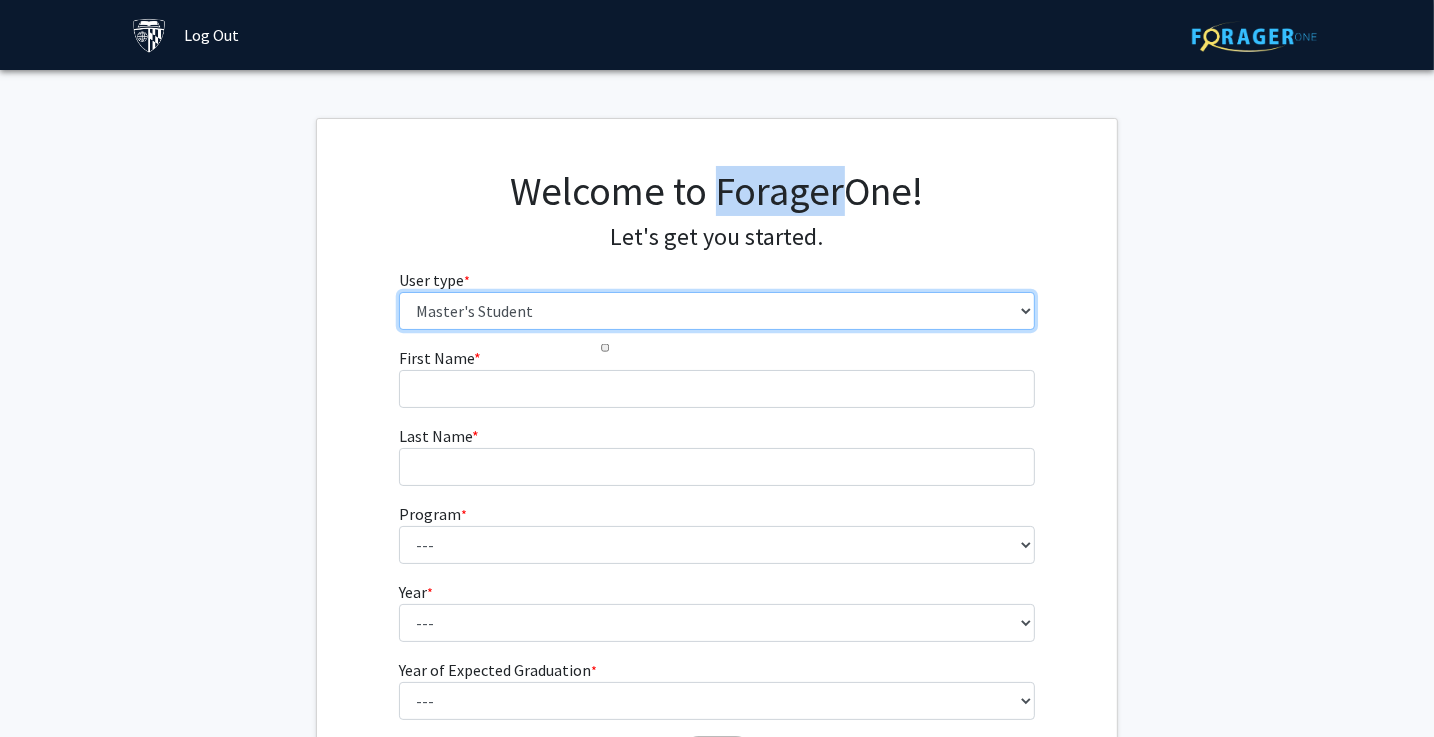click on "Please tell us who you are  Undergraduate Student   Master's Student   Doctoral Candidate (PhD, MD, DMD, PharmD, etc.)   Postdoctoral Researcher / Research Staff / Medical Resident / Medical Fellow   Faculty   Administrative Staff" at bounding box center [717, 311] 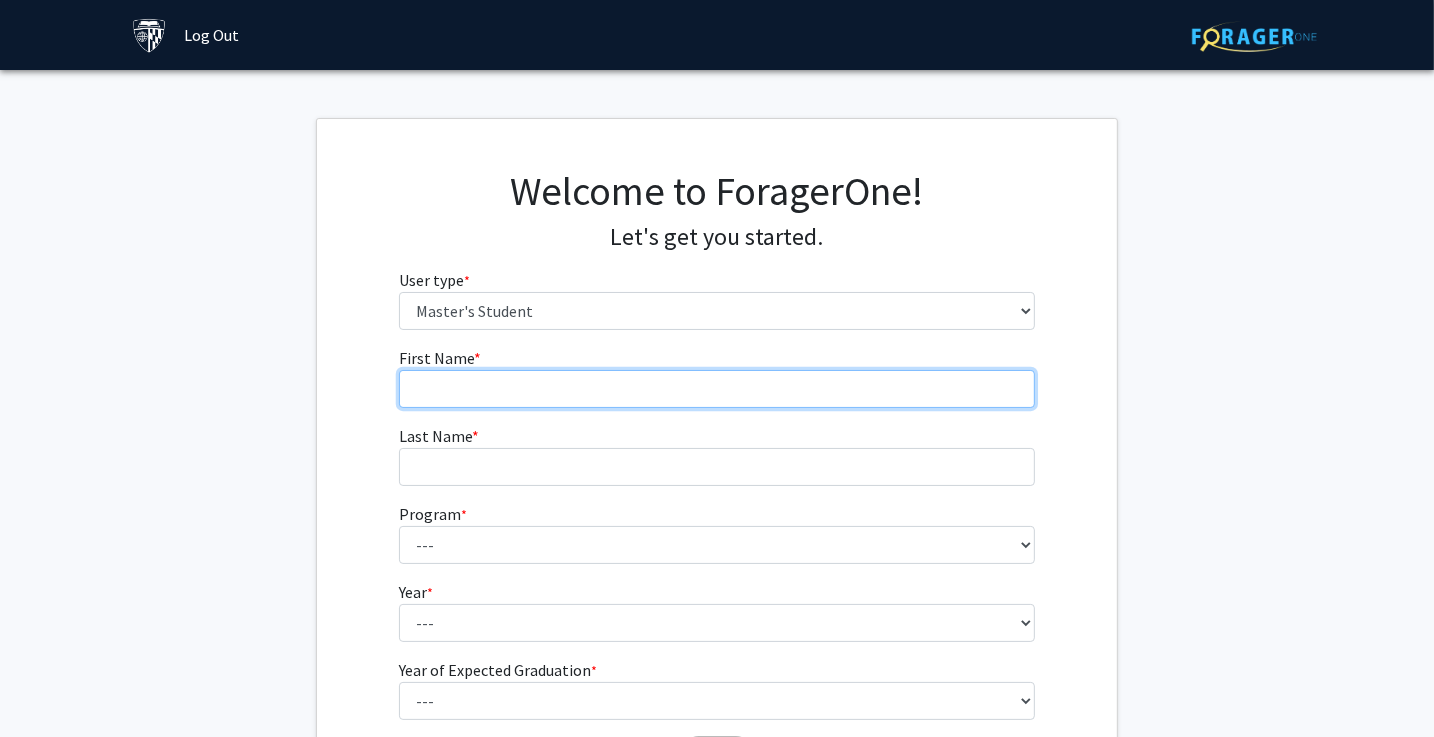 click on "First Name * required" at bounding box center (717, 389) 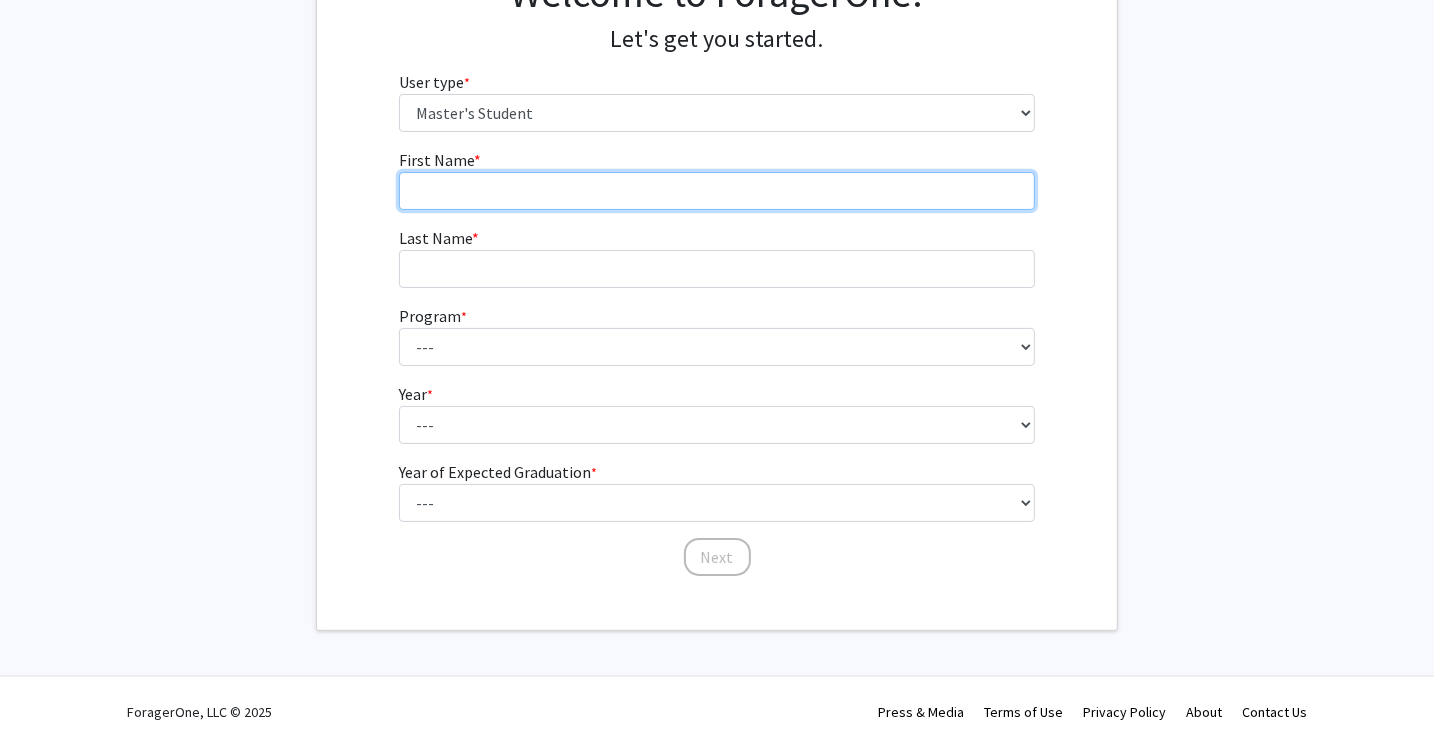 scroll, scrollTop: 206, scrollLeft: 0, axis: vertical 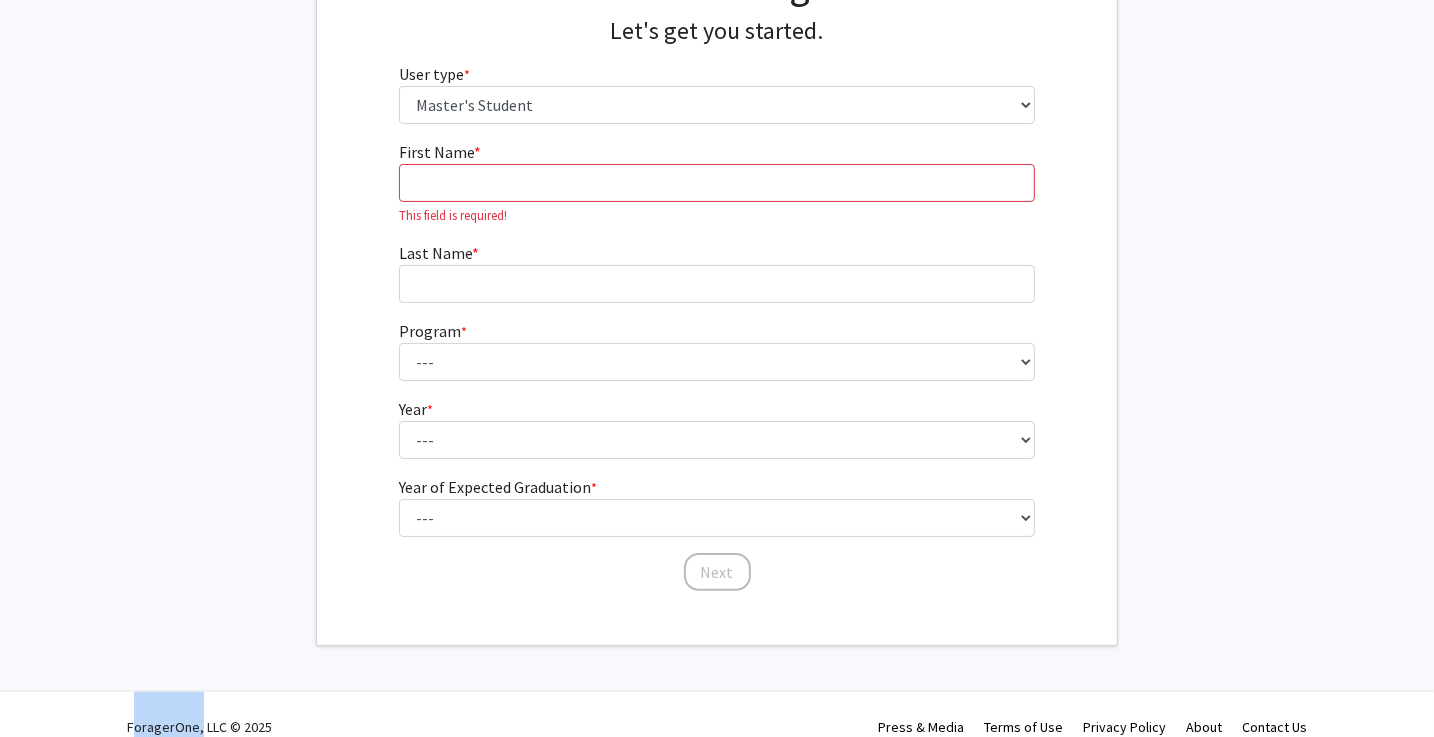 drag, startPoint x: 124, startPoint y: 702, endPoint x: 197, endPoint y: 702, distance: 73 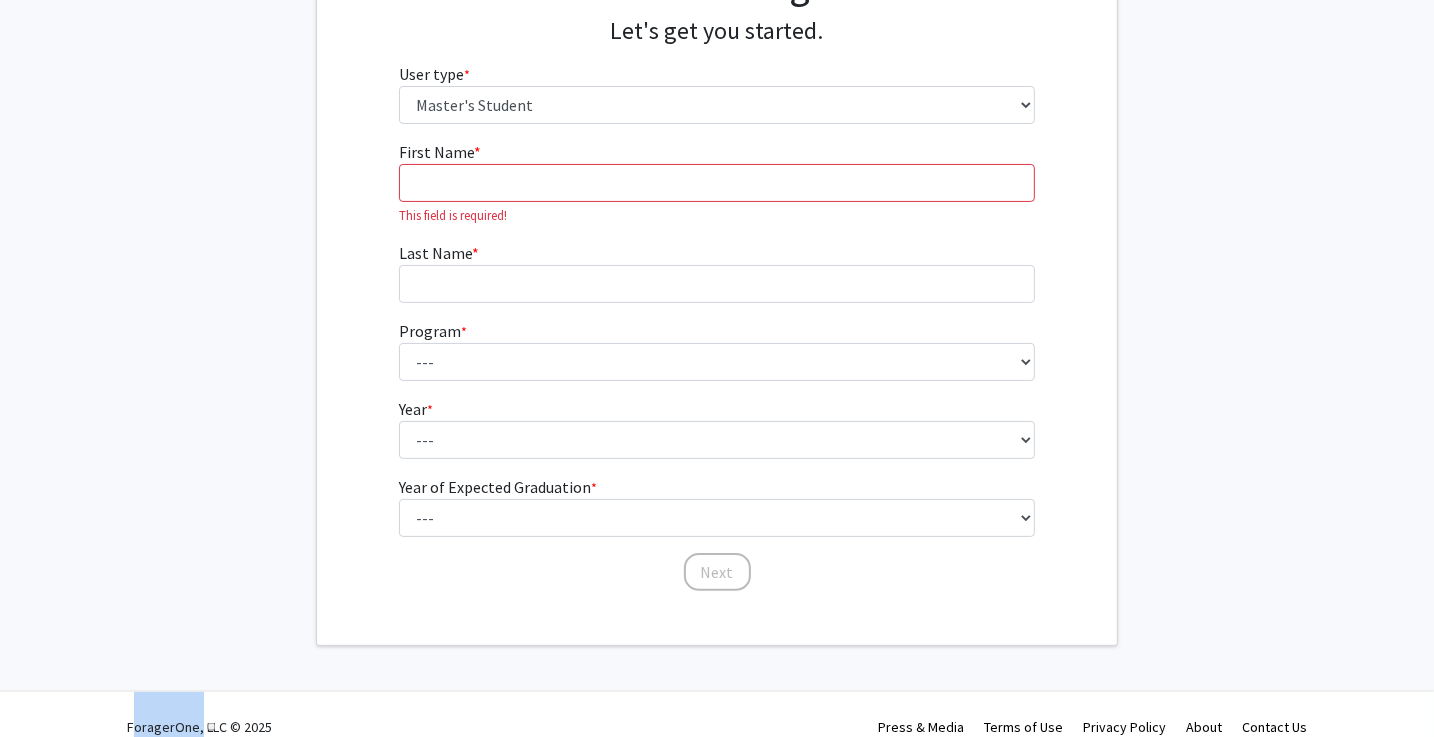 copy on "ForagerOne" 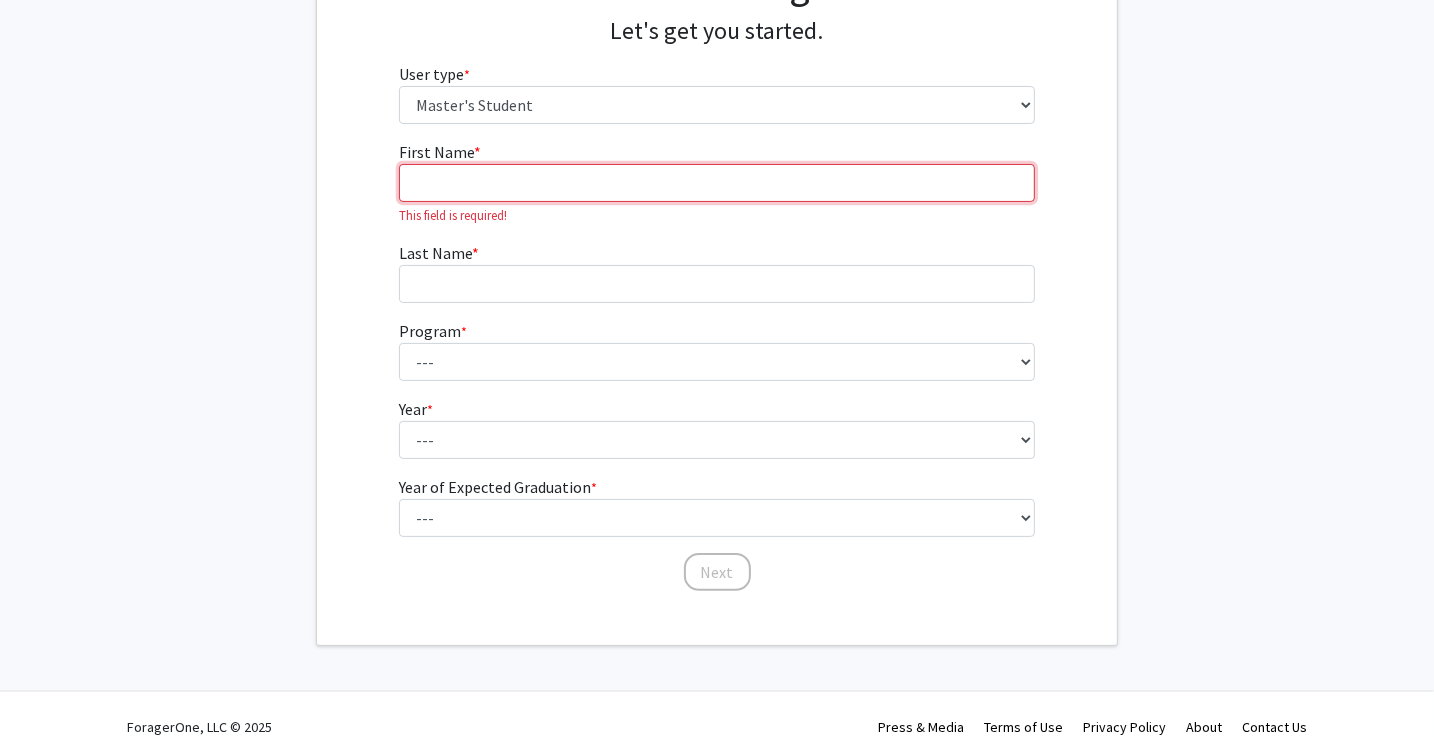 click on "First Name * required" at bounding box center (717, 183) 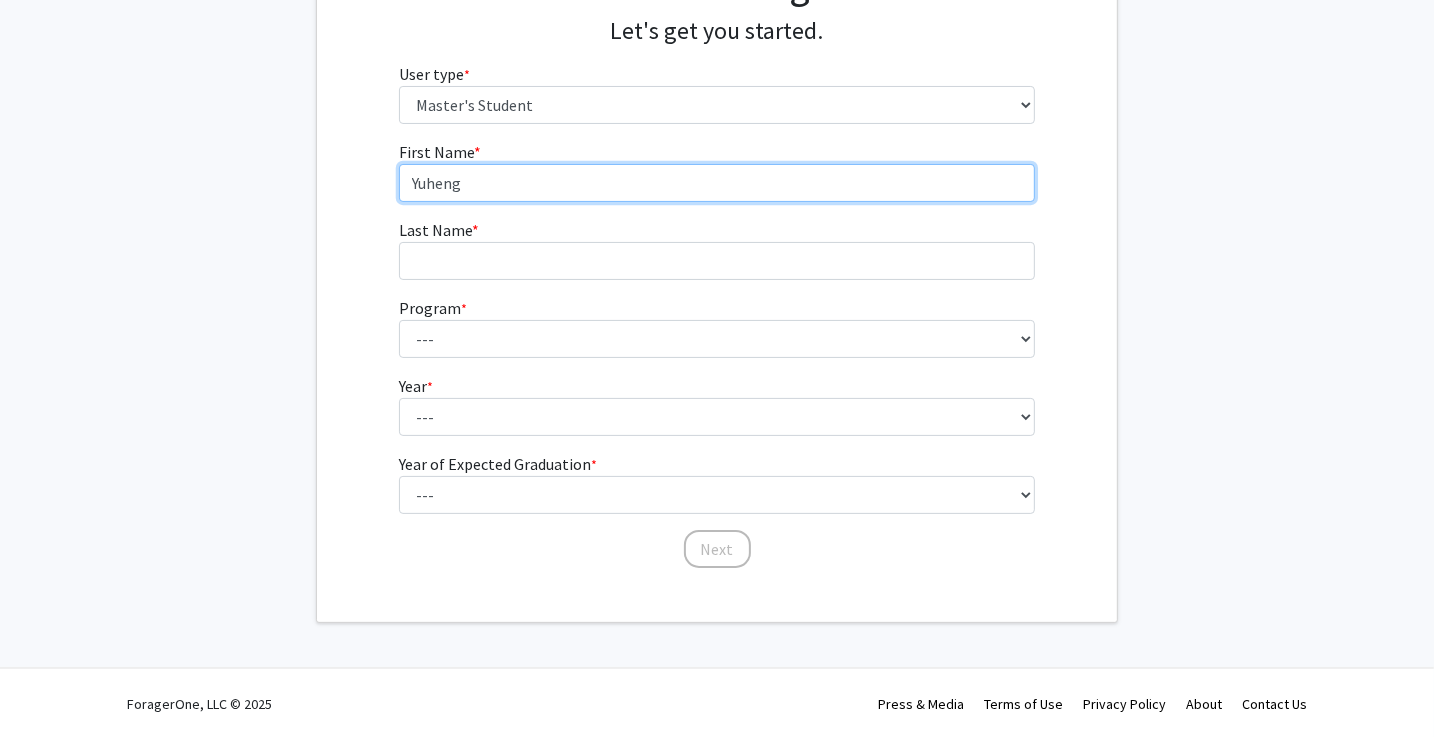 type on "Yuheng" 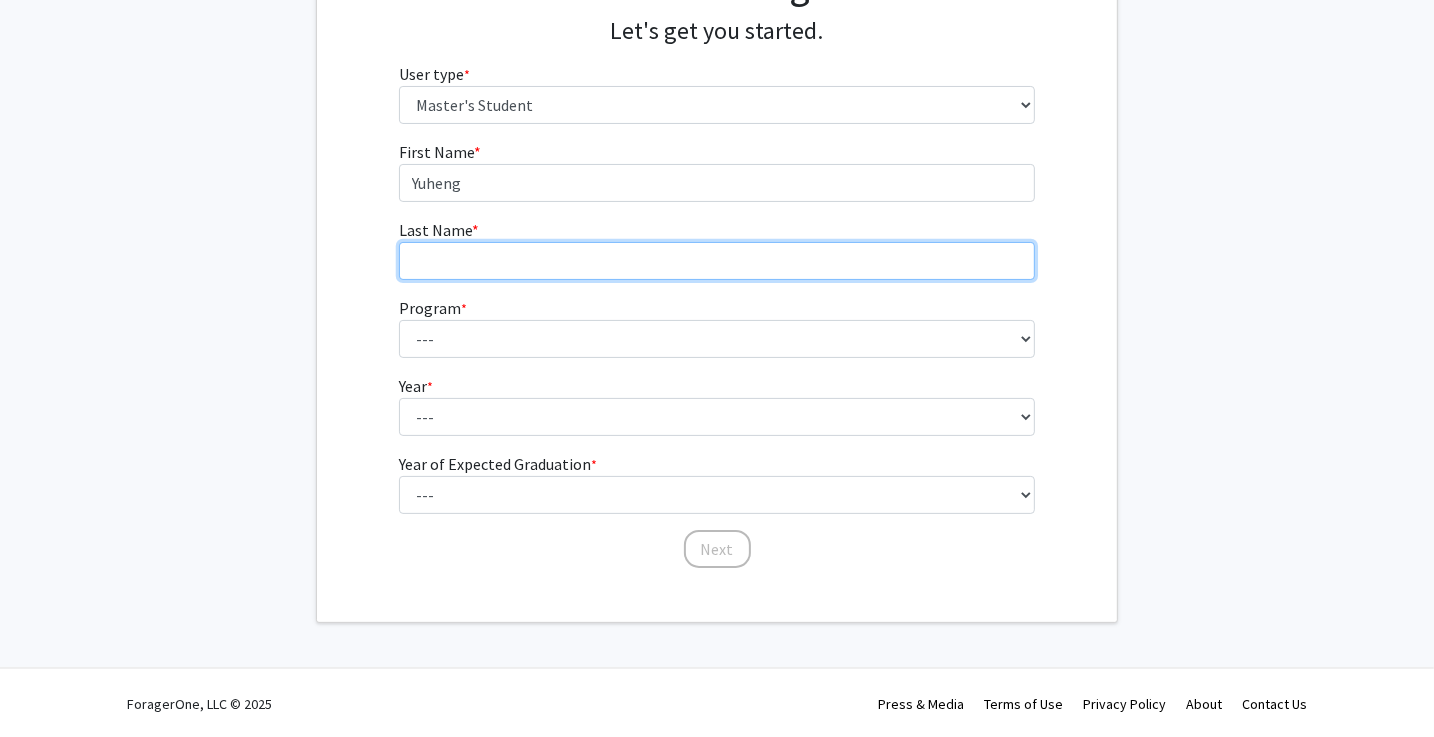 click on "Last Name * required" at bounding box center (717, 261) 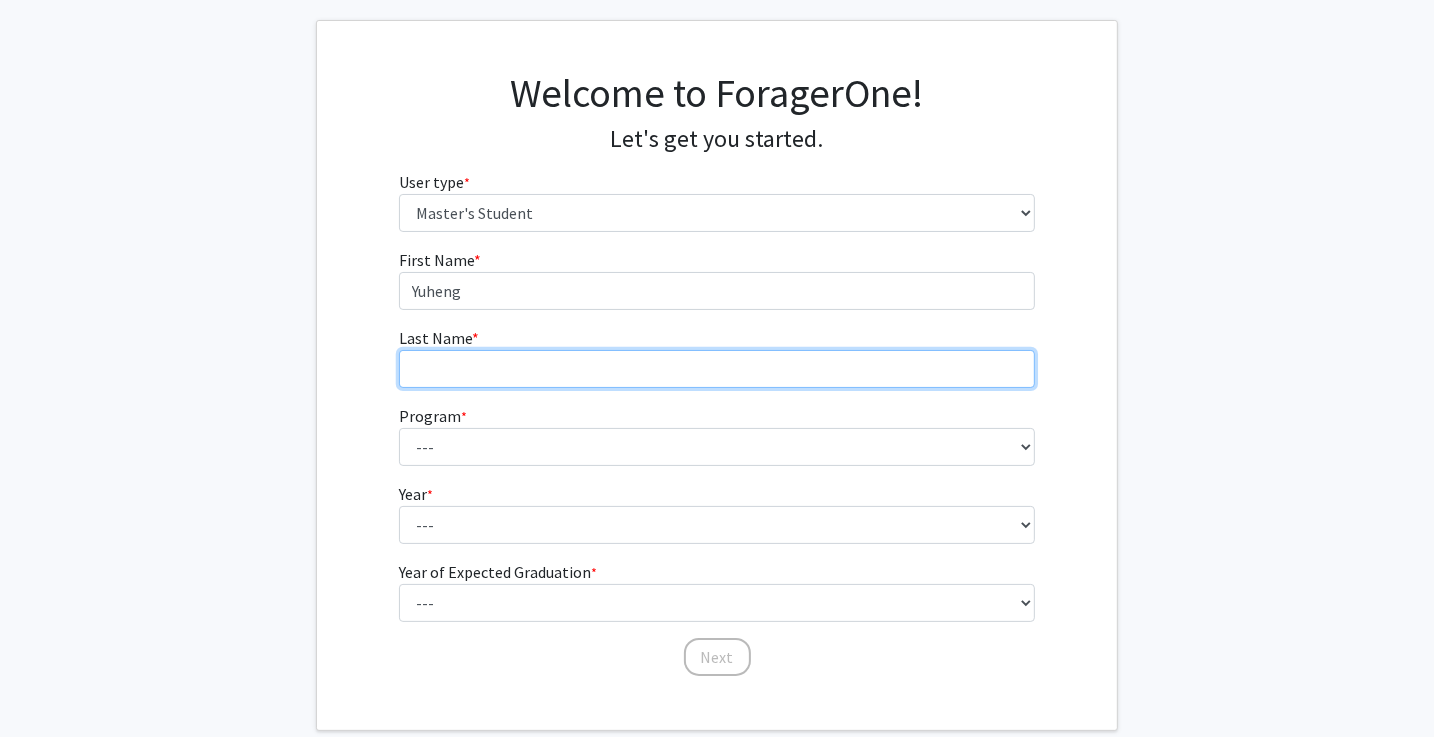 scroll, scrollTop: 99, scrollLeft: 0, axis: vertical 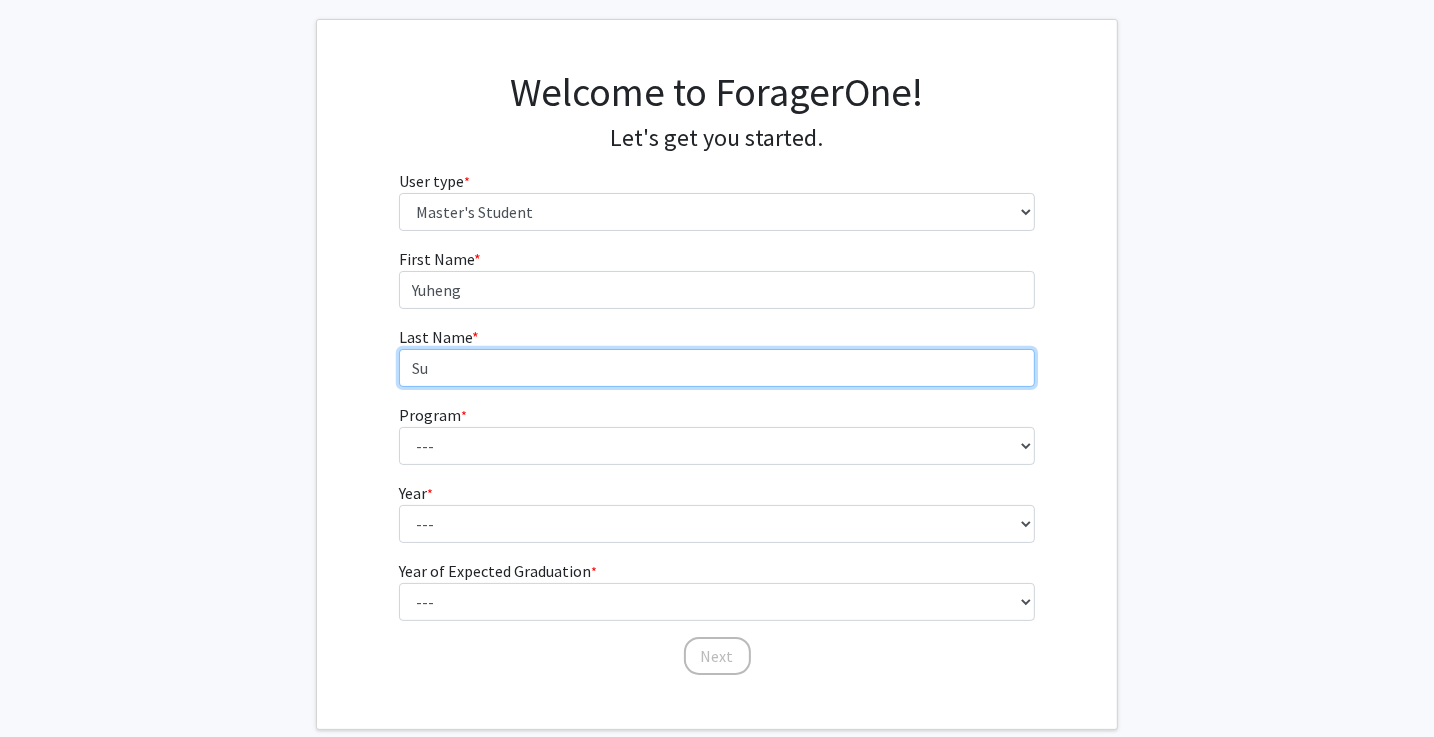 type on "Su" 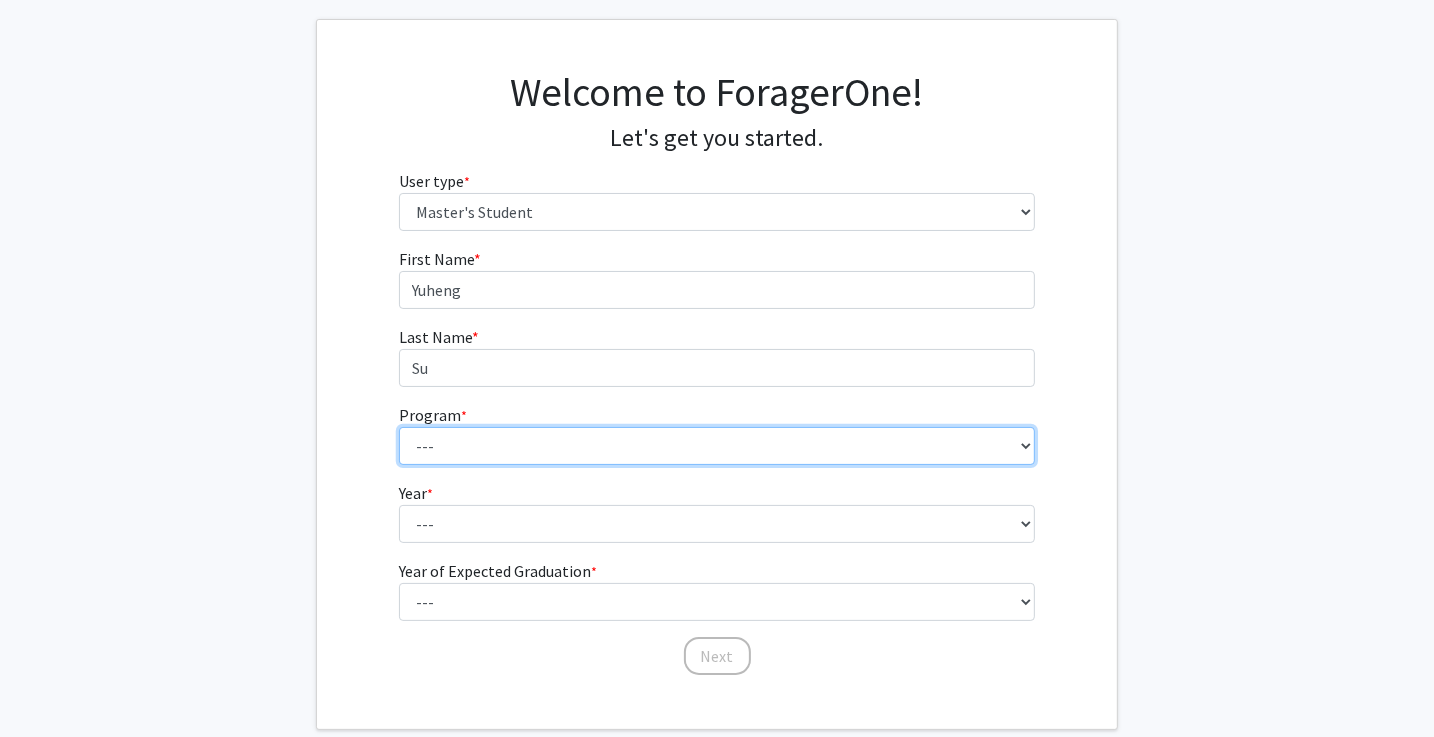 click on "---  Anatomy Education   Applied and Computational Mathematics   Applied Biomedical Engineering   Applied Economics   Applied Economics   Applied Health Sciences Informatics   Applied Mathematics and Statistics   Applied Physics   Applied Science in Community-Based Primary Health Care Programs in Global Health   Applied Science in Global Health Planning and Management   Applied Science in Humanitarian Health   Applied Science in Patient Safety and Healthcare Quality   Applied Science in Population Health Management   Applied Science in Spatial Analysis for Public Health   Artificial Intelligence   Audio Science: Acoustics   Audio Sciences: Recording and Production   Biochemistry and Molecular Biology   Bioengineering Innovation and Design   Bioethics   Bioinformatics   Biology   Biomedical Engineering   Biophysics   Biostatistics   Biotechnology   Biotechnology   Biotechnology Enterprise and Entrepreneurship   Business Administration   Business Analytics and Risk Management   Civil Engineering   Classics" at bounding box center [717, 446] 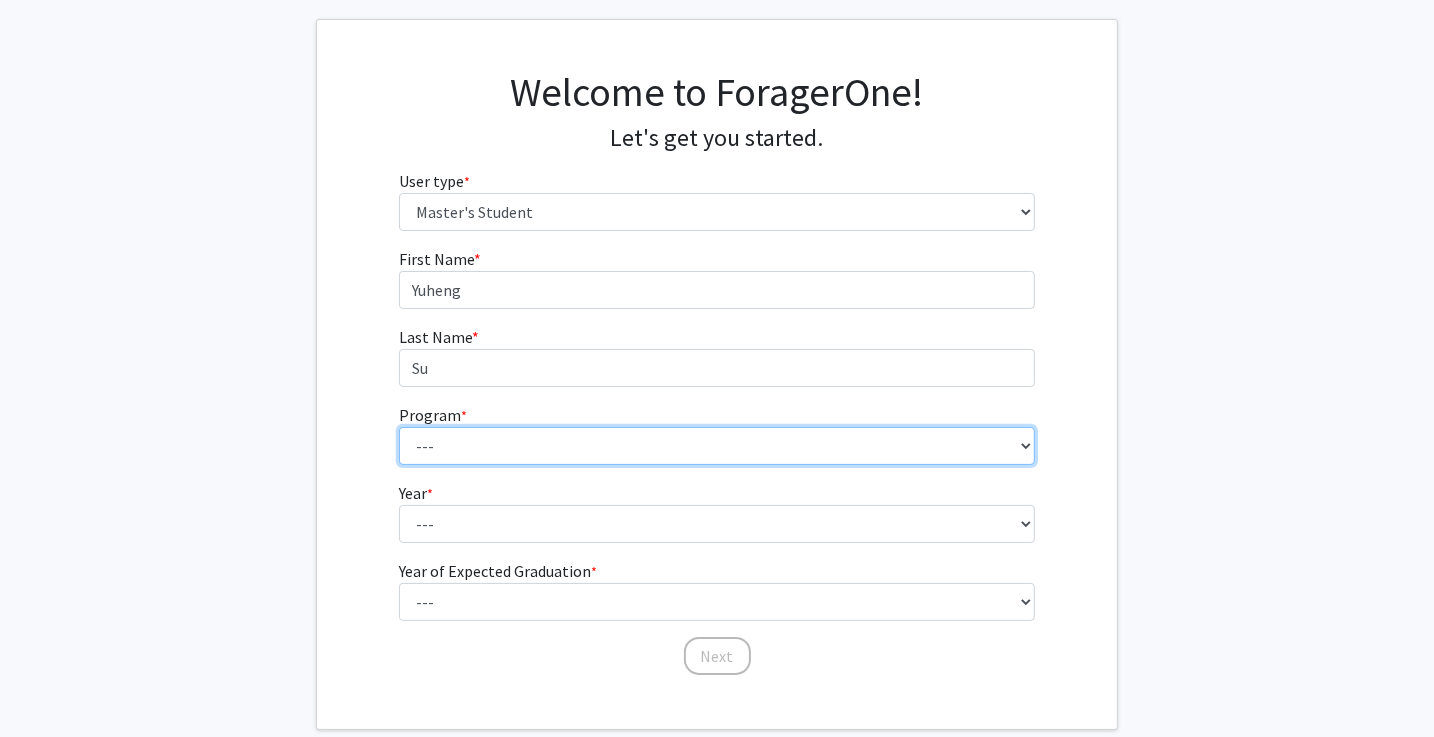 select on "120: 121" 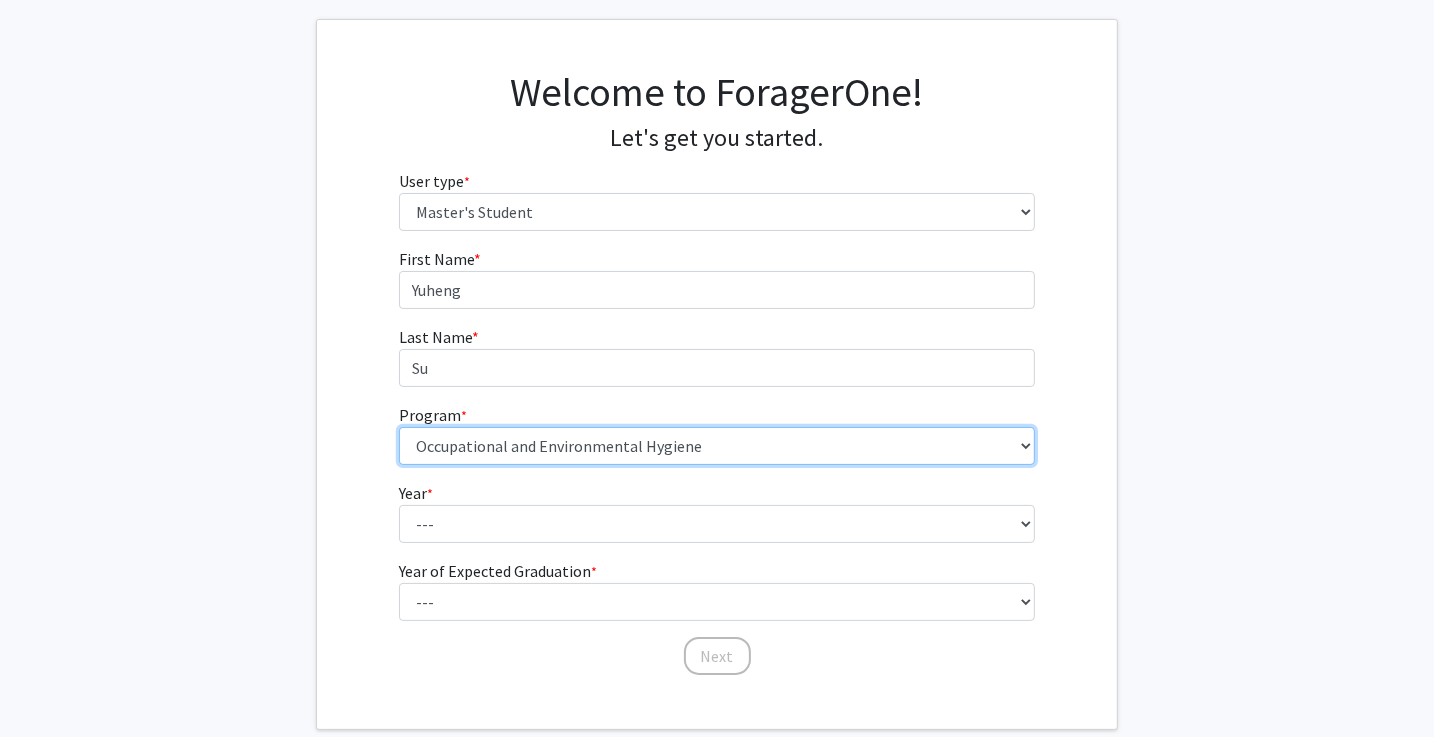 click on "---  Anatomy Education   Applied and Computational Mathematics   Applied Biomedical Engineering   Applied Economics   Applied Economics   Applied Health Sciences Informatics   Applied Mathematics and Statistics   Applied Physics   Applied Science in Community-Based Primary Health Care Programs in Global Health   Applied Science in Global Health Planning and Management   Applied Science in Humanitarian Health   Applied Science in Patient Safety and Healthcare Quality   Applied Science in Population Health Management   Applied Science in Spatial Analysis for Public Health   Artificial Intelligence   Audio Science: Acoustics   Audio Sciences: Recording and Production   Biochemistry and Molecular Biology   Bioengineering Innovation and Design   Bioethics   Bioinformatics   Biology   Biomedical Engineering   Biophysics   Biostatistics   Biotechnology   Biotechnology   Biotechnology Enterprise and Entrepreneurship   Business Administration   Business Analytics and Risk Management   Civil Engineering   Classics" at bounding box center [717, 446] 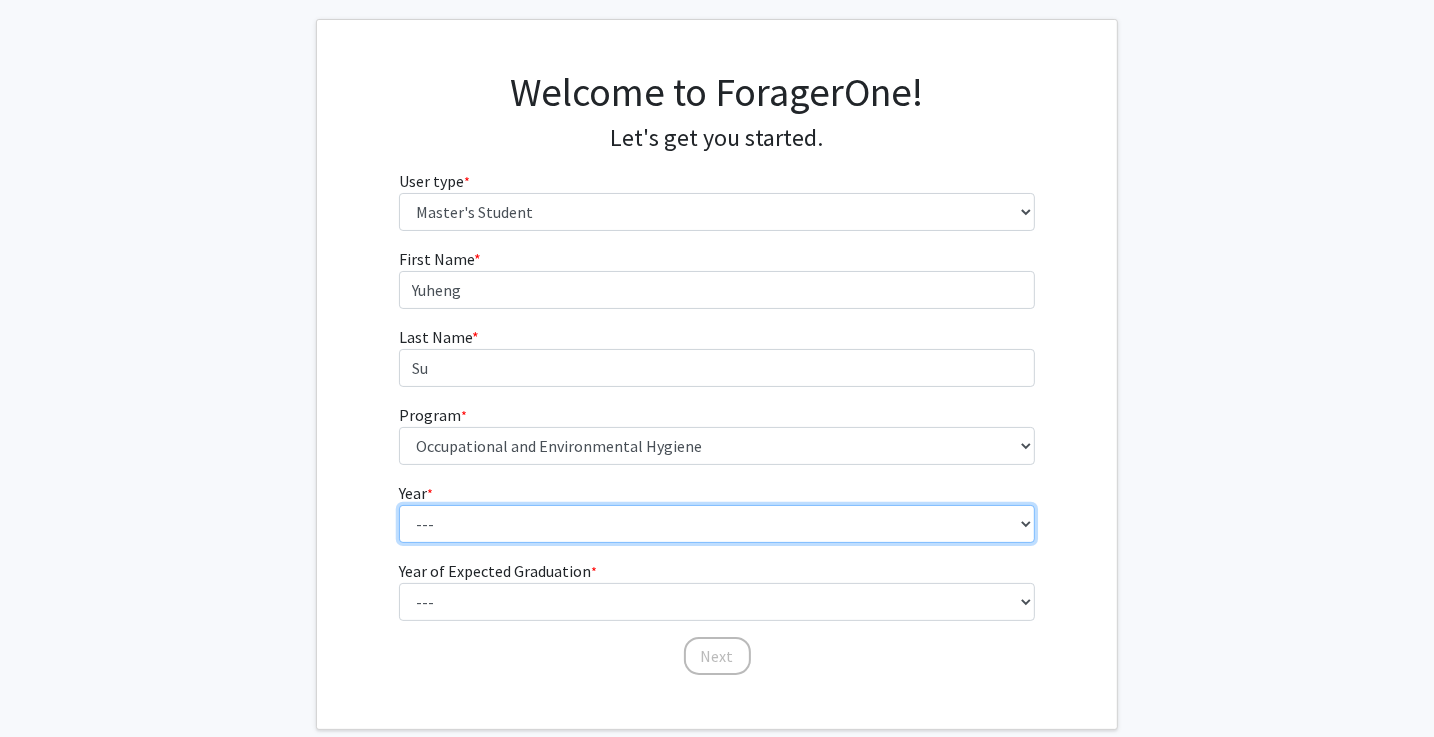 click on "---  First Year   Second Year" at bounding box center [717, 524] 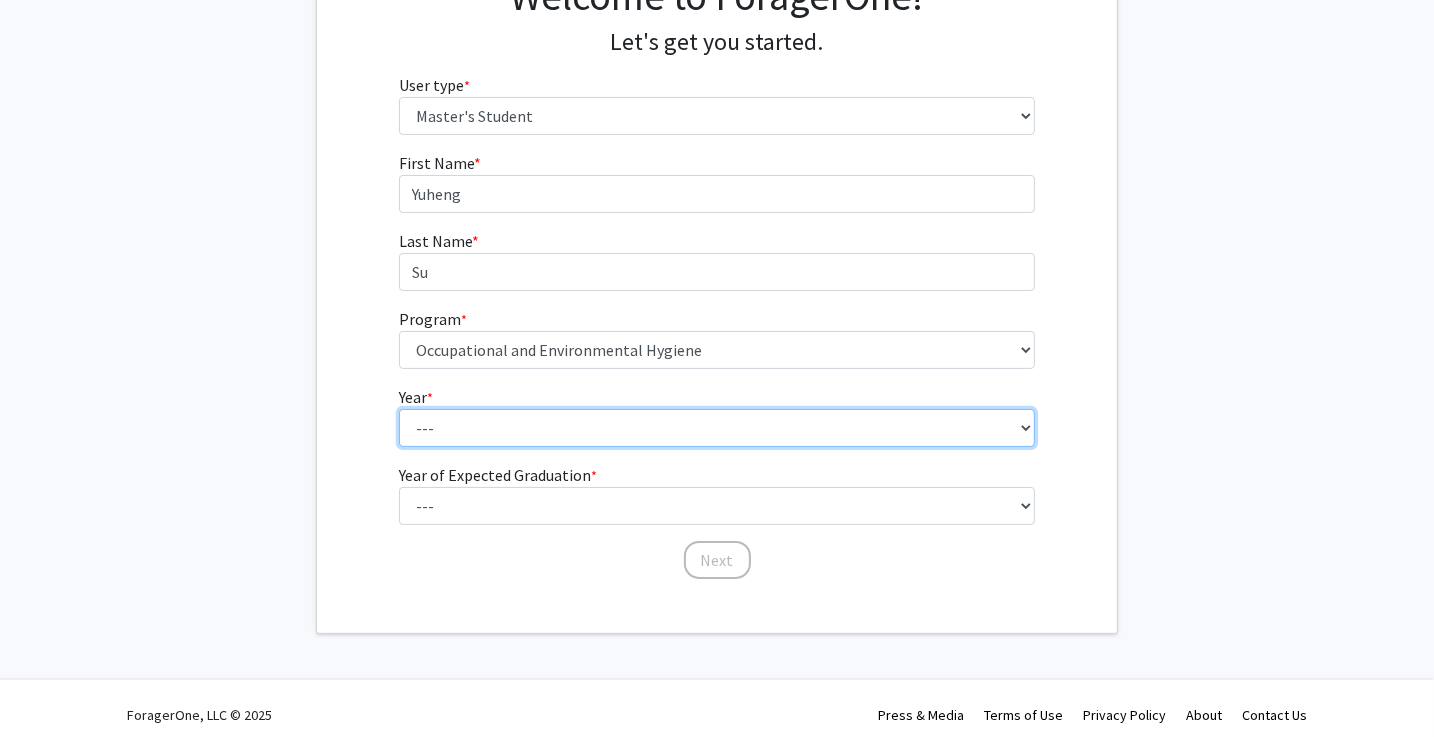 click on "---  First Year   Second Year" at bounding box center [717, 428] 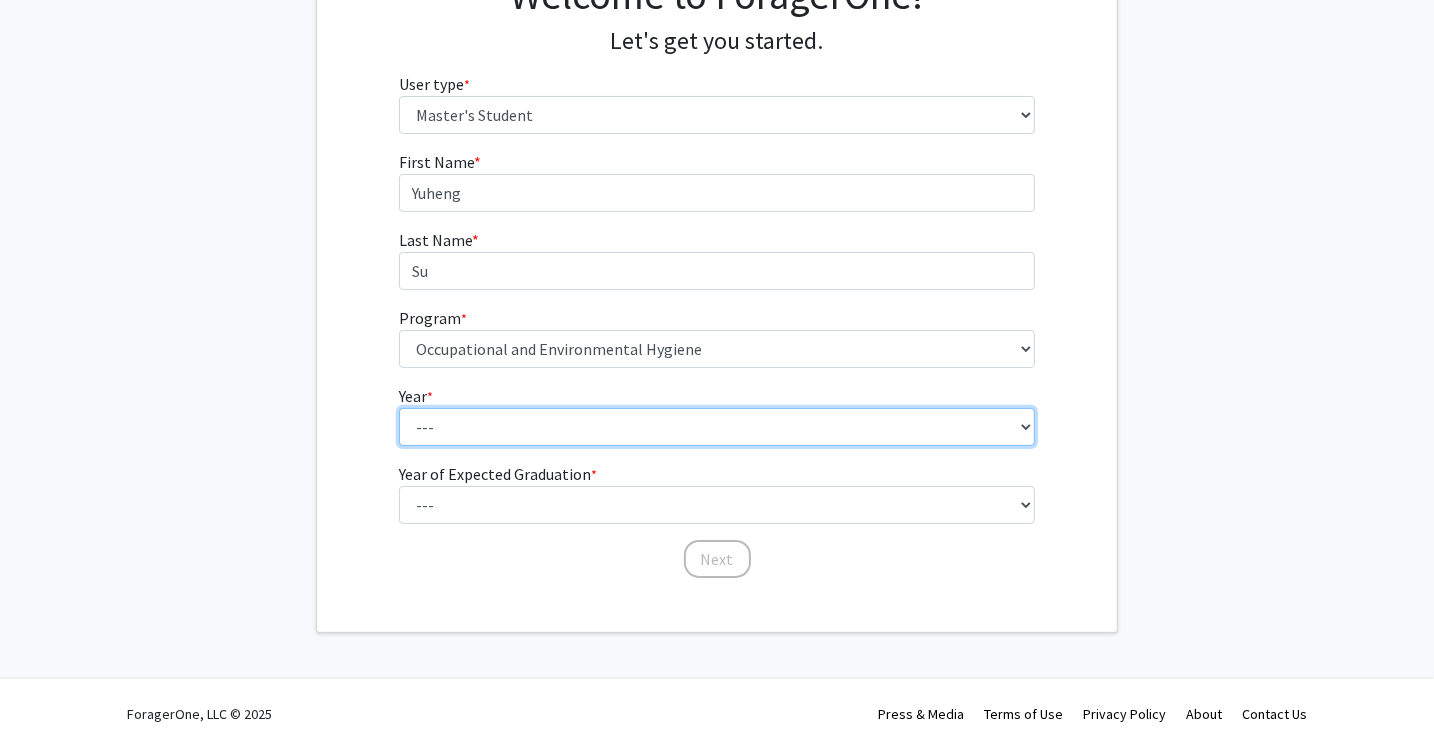 scroll, scrollTop: 197, scrollLeft: 0, axis: vertical 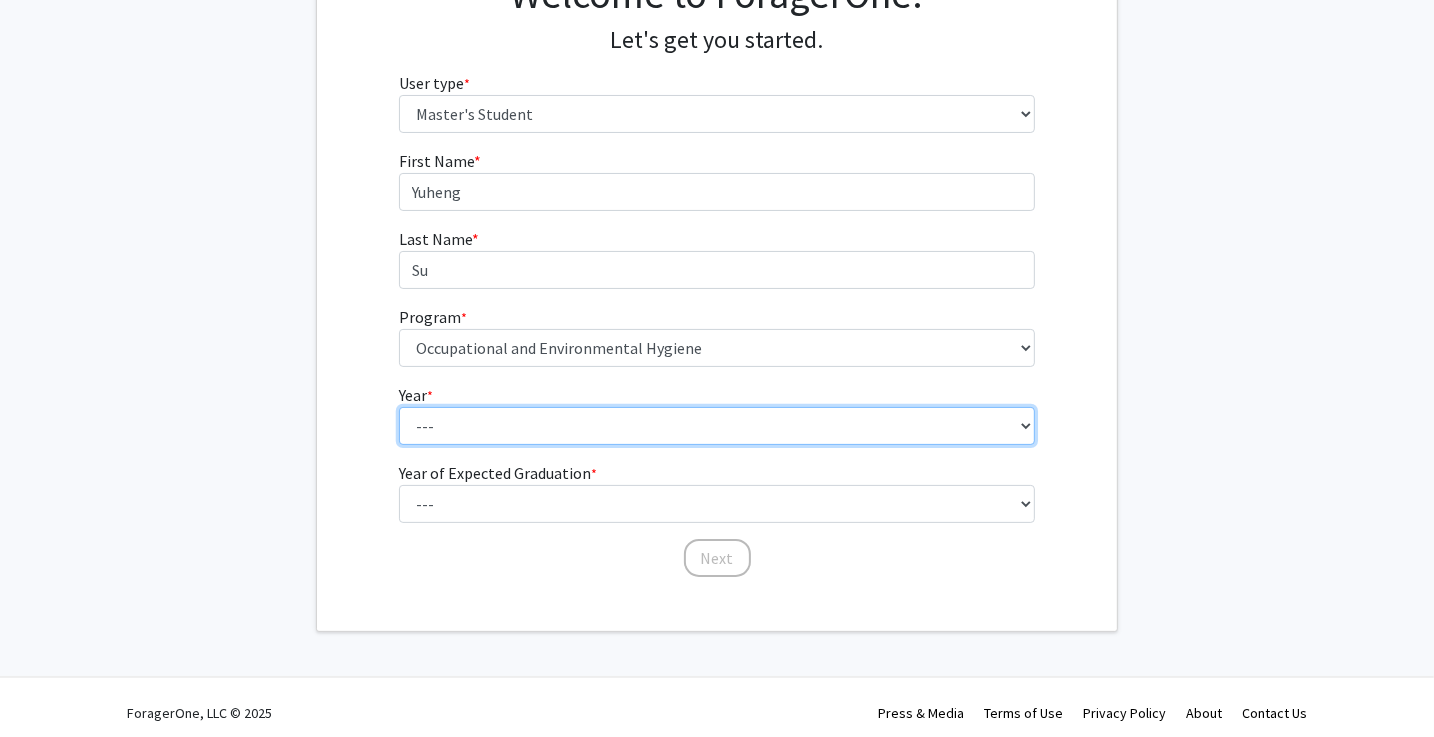 click on "---  First Year   Second Year" at bounding box center [717, 426] 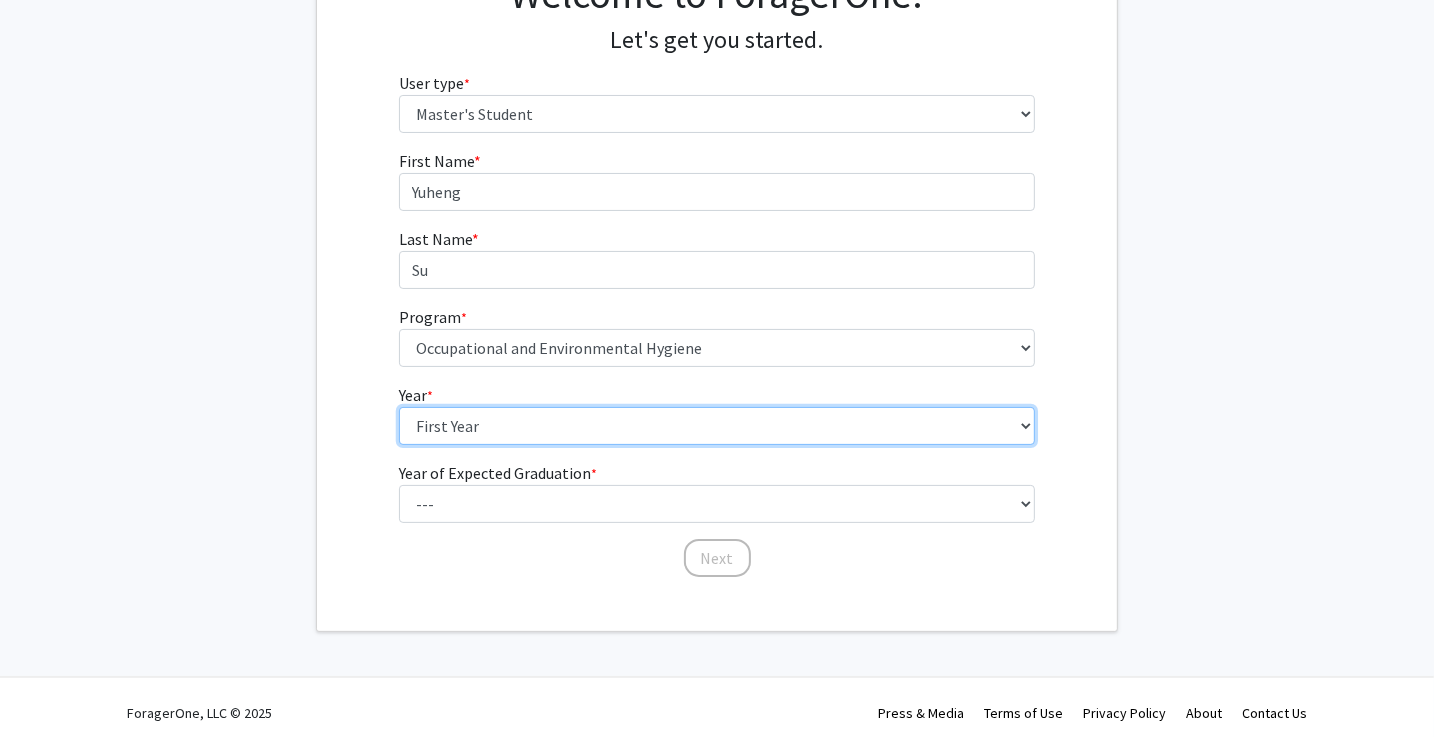 click on "---  First Year   Second Year" at bounding box center (717, 426) 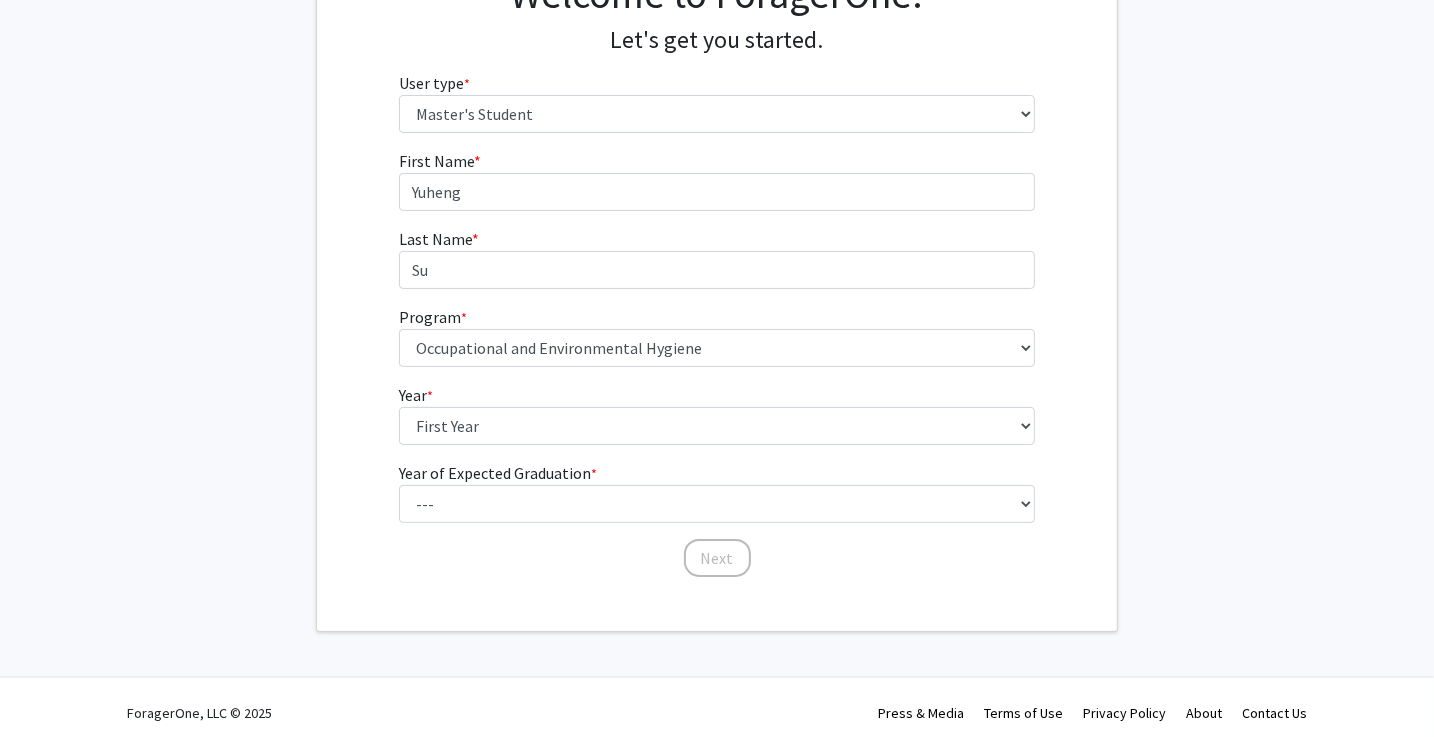 click on "Year of Expected Graduation  * required" at bounding box center [498, 473] 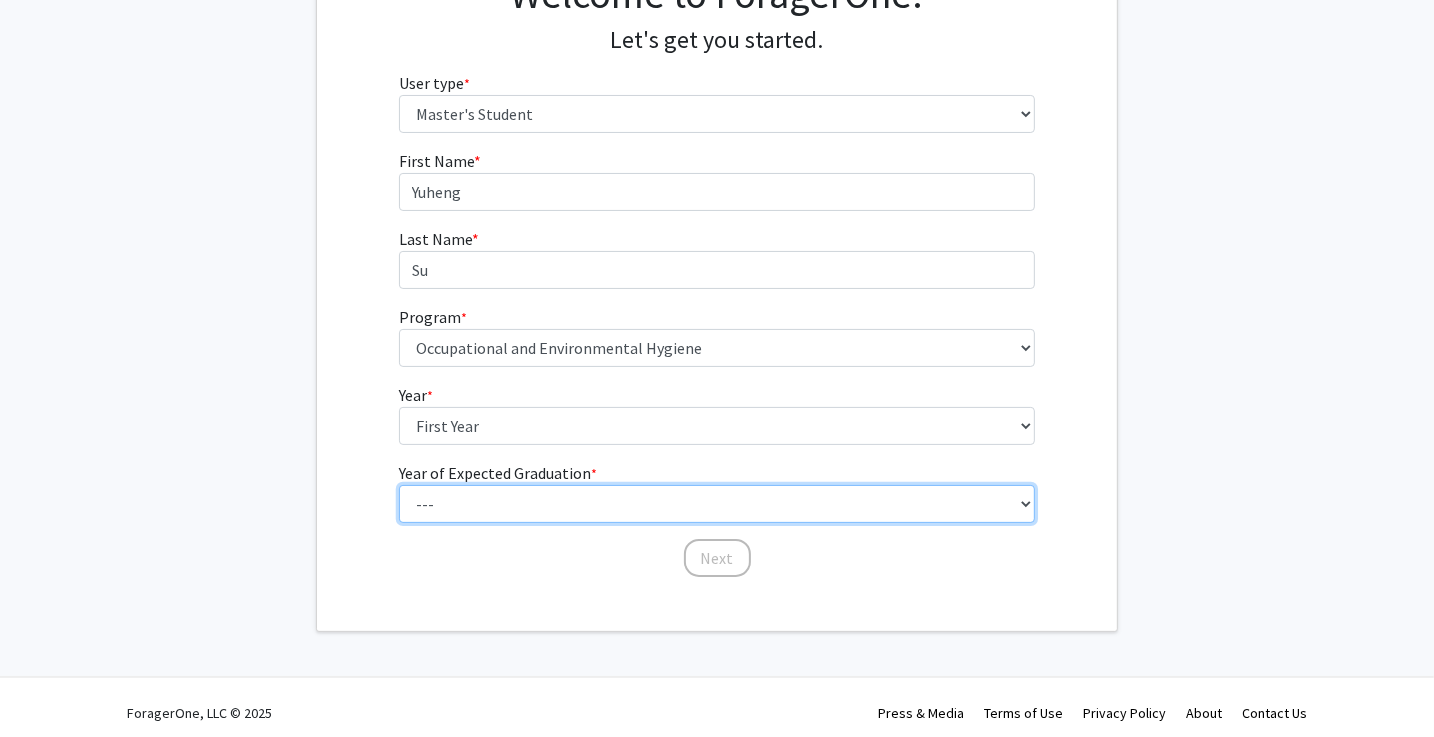 click on "---  2025   2026   2027   2028   2029   2030   2031   2032   2033   2034" at bounding box center [717, 504] 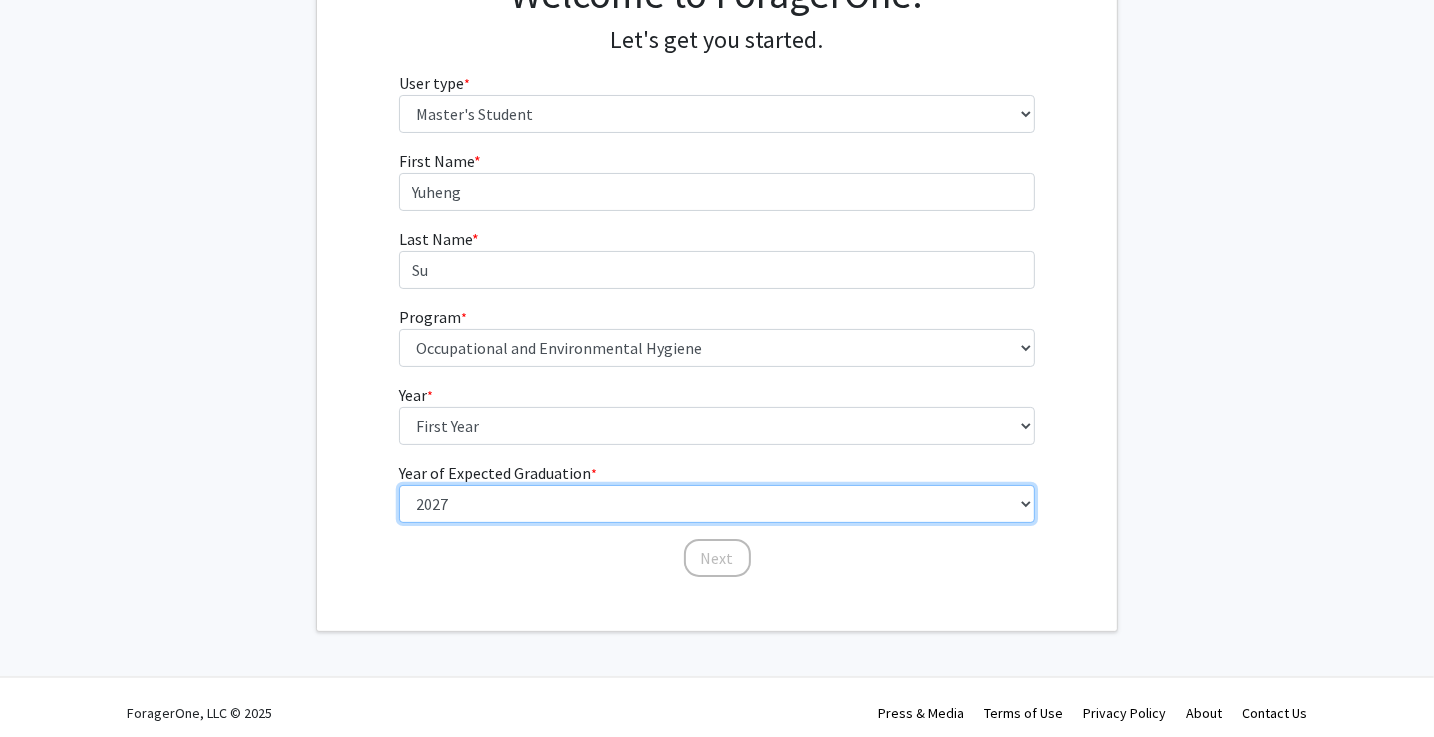 click on "---  2025   2026   2027   2028   2029   2030   2031   2032   2033   2034" at bounding box center [717, 504] 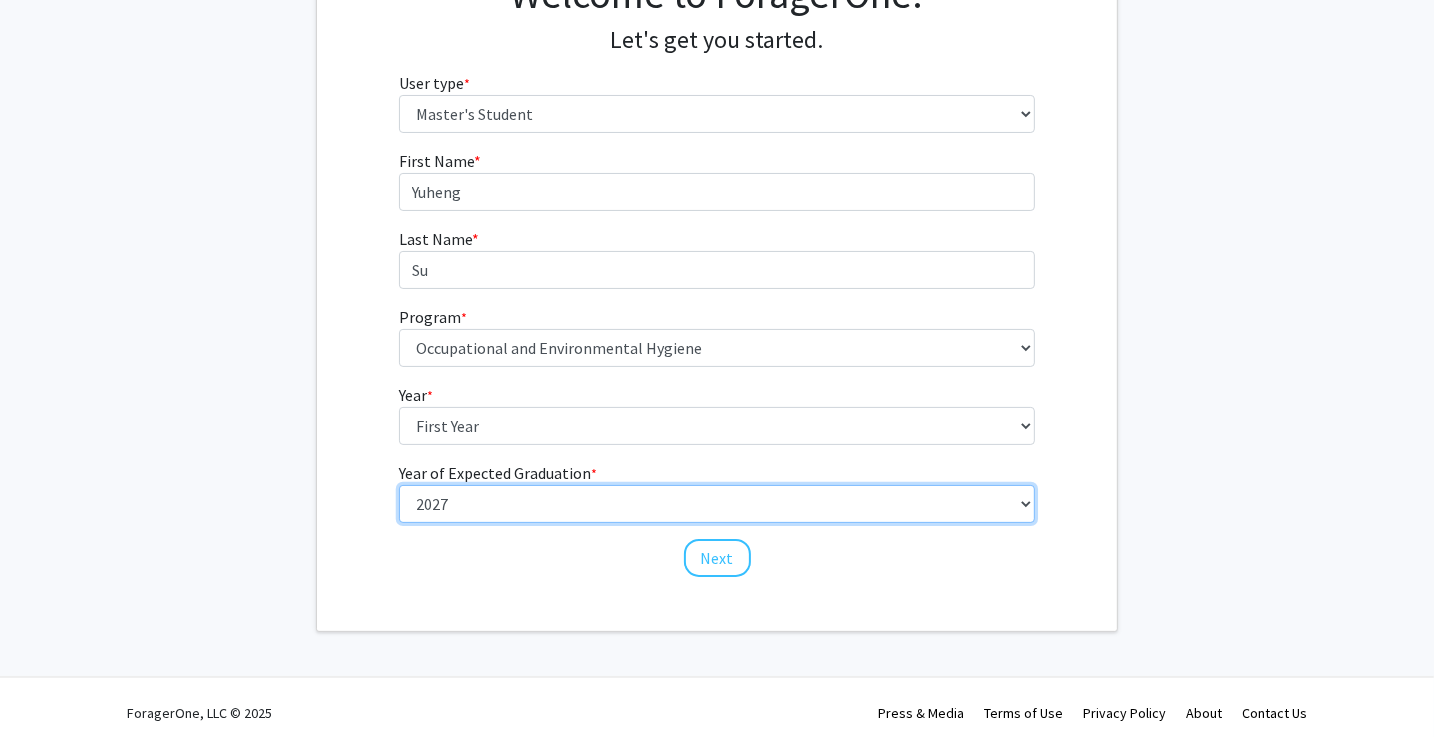 click on "---  2025   2026   2027   2028   2029   2030   2031   2032   2033   2034" at bounding box center (717, 504) 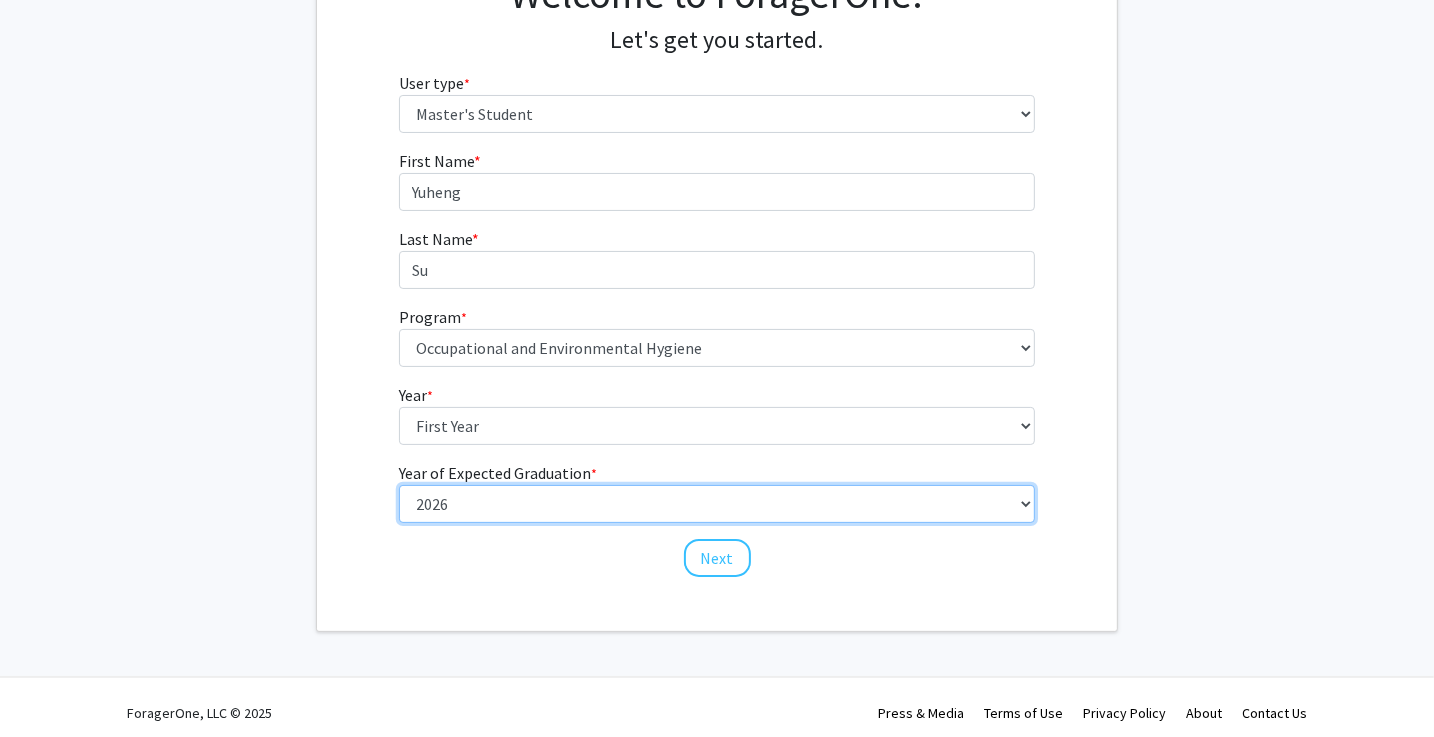 click on "---  2025   2026   2027   2028   2029   2030   2031   2032   2033   2034" at bounding box center (717, 504) 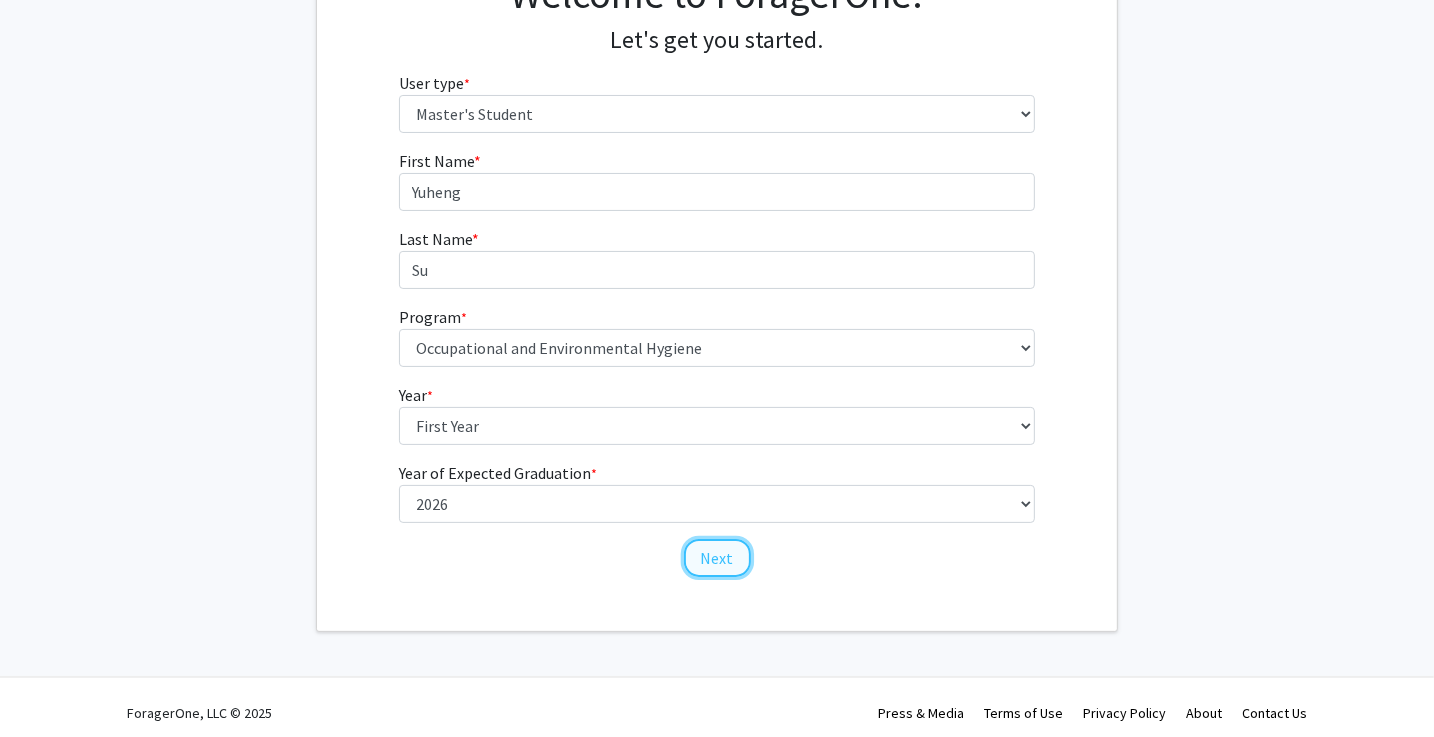click on "Next" 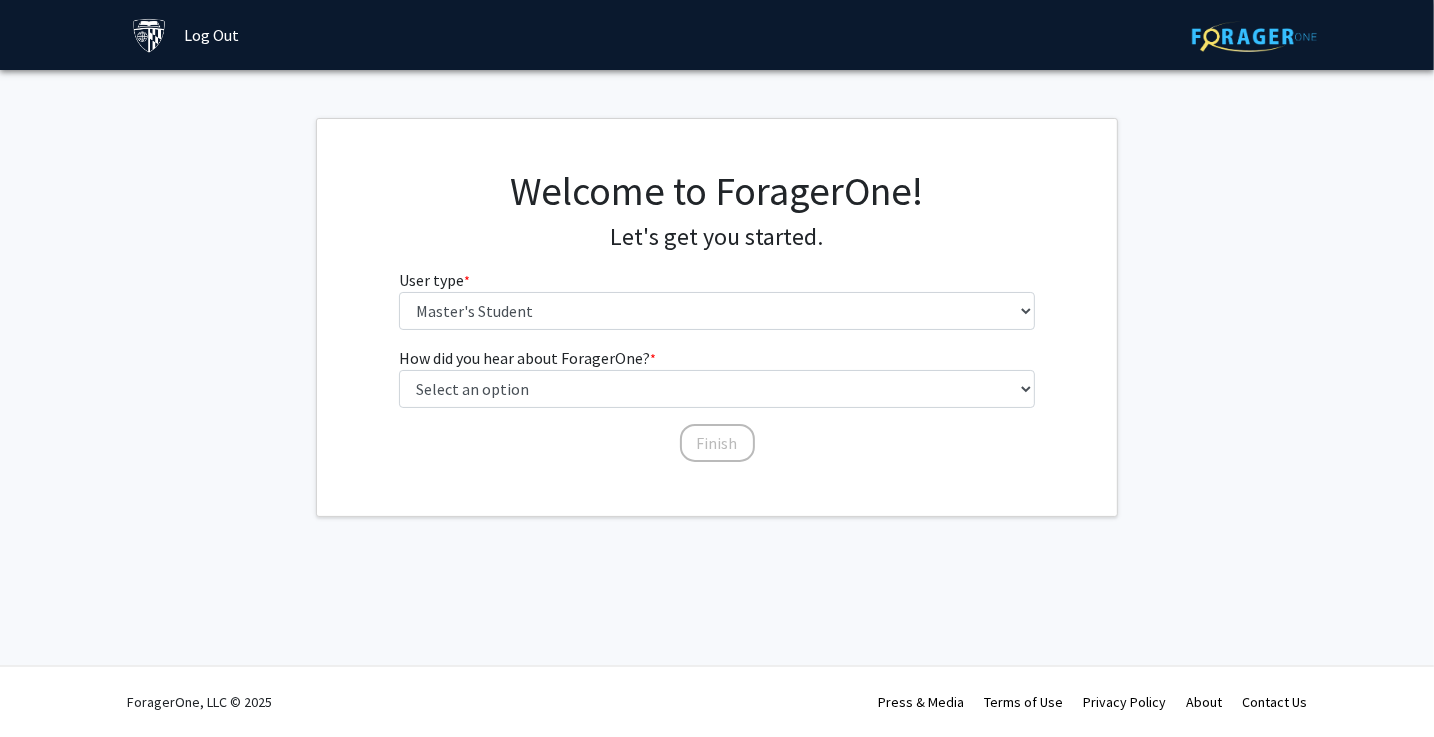 scroll, scrollTop: 0, scrollLeft: 0, axis: both 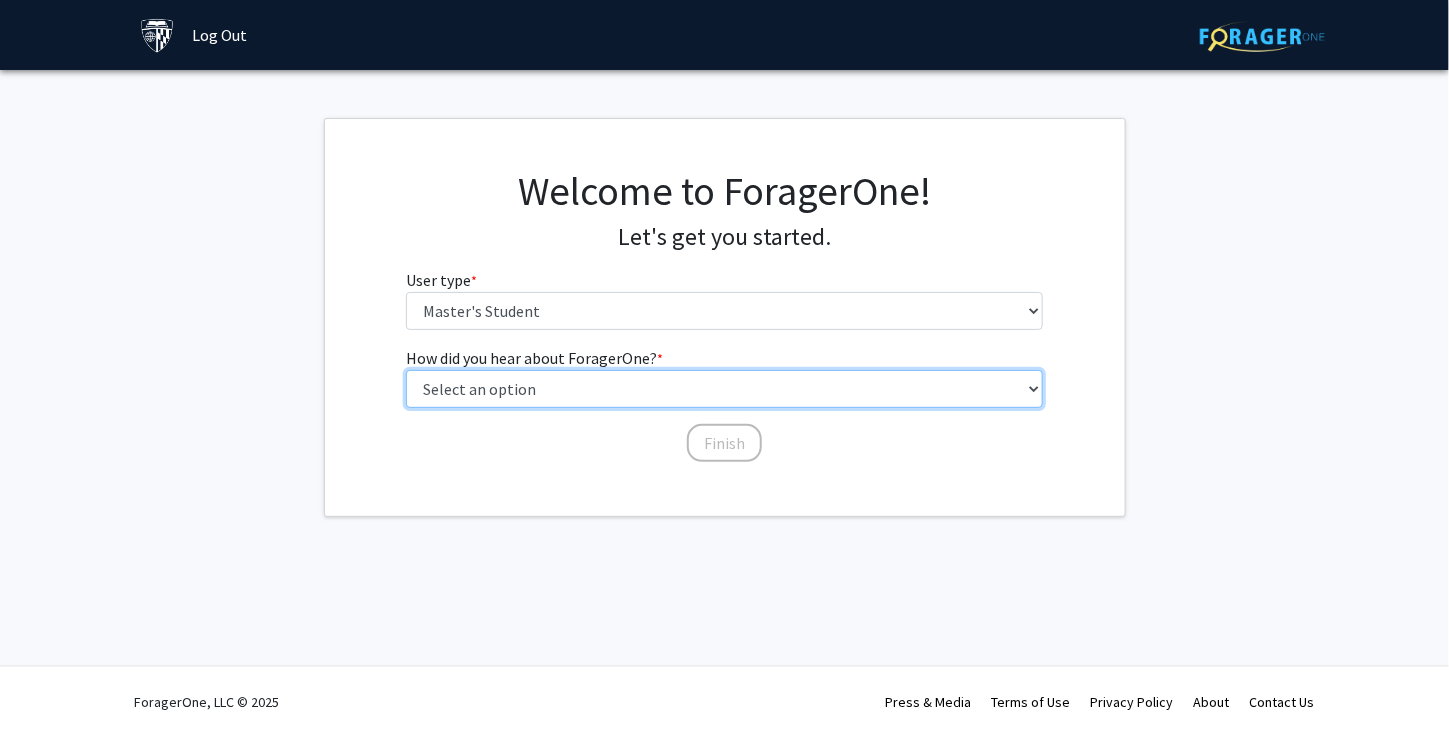 click on "Select an option  Peer/student recommendation   Faculty/staff recommendation   University website   University email or newsletter   Other" at bounding box center (724, 389) 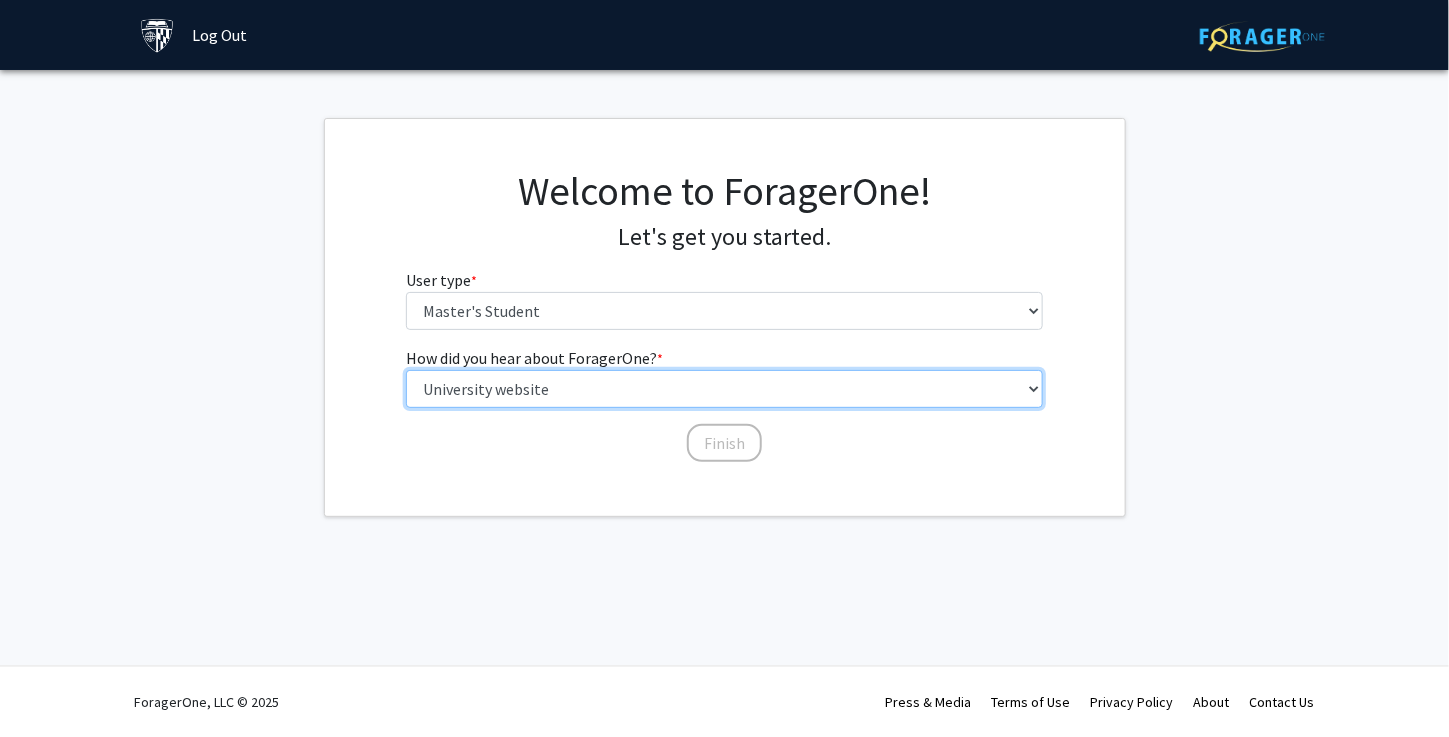 click on "Select an option  Peer/student recommendation   Faculty/staff recommendation   University website   University email or newsletter   Other" at bounding box center [724, 389] 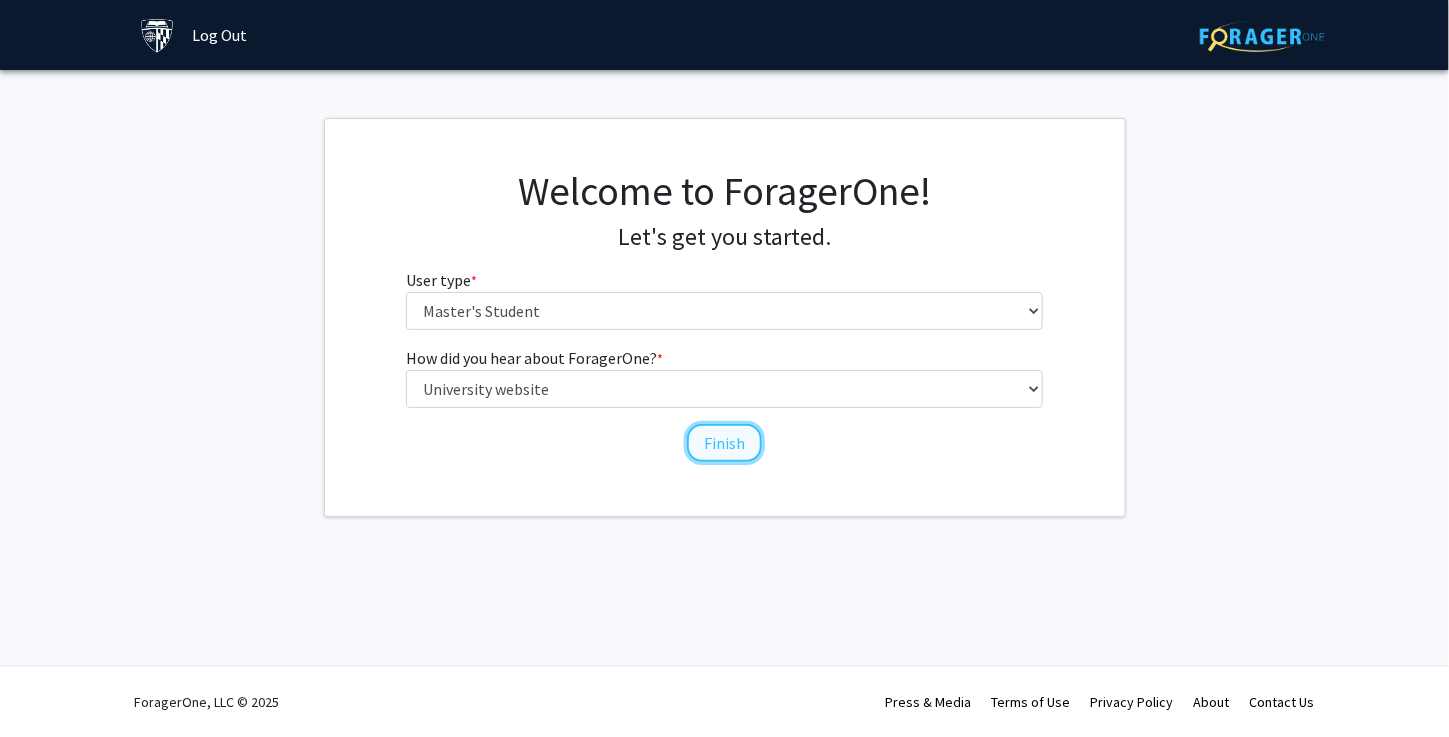 click on "Finish" 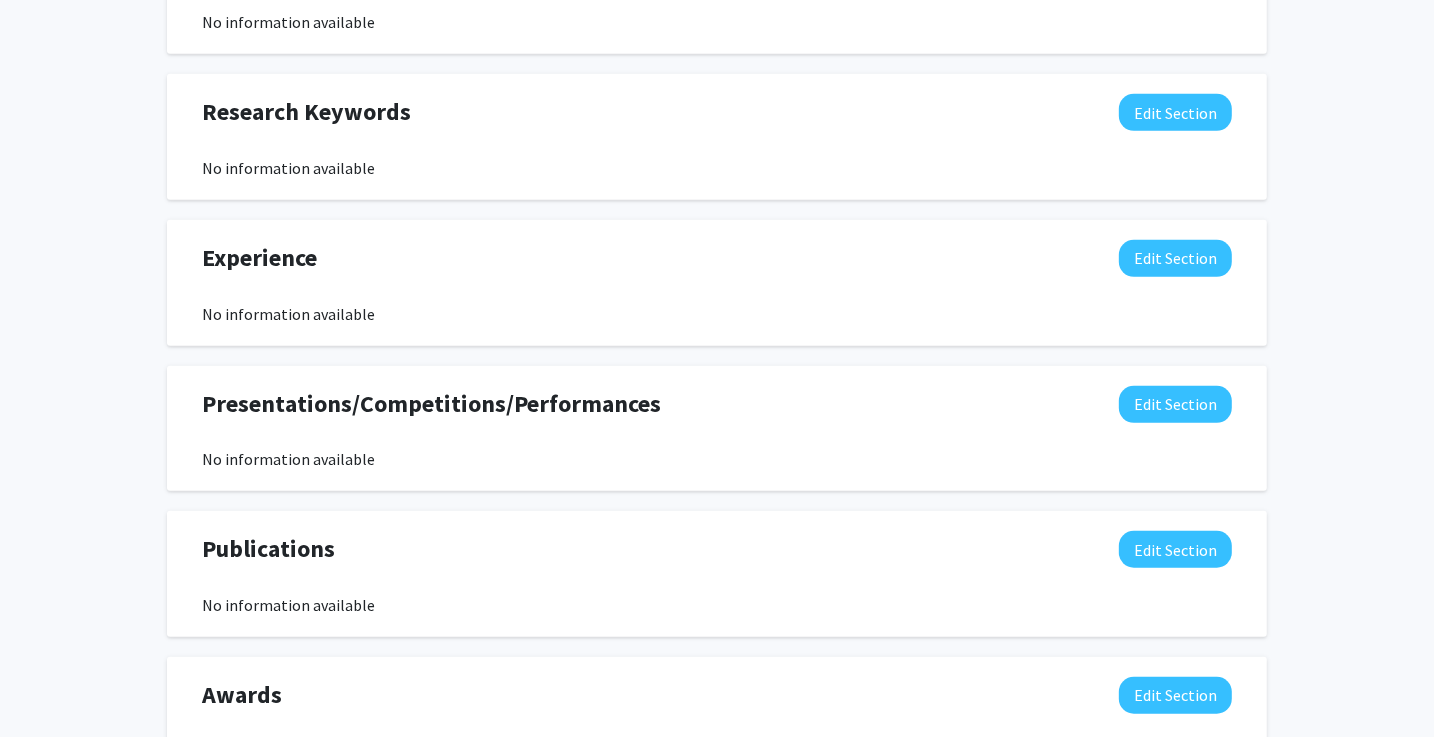 scroll, scrollTop: 930, scrollLeft: 0, axis: vertical 